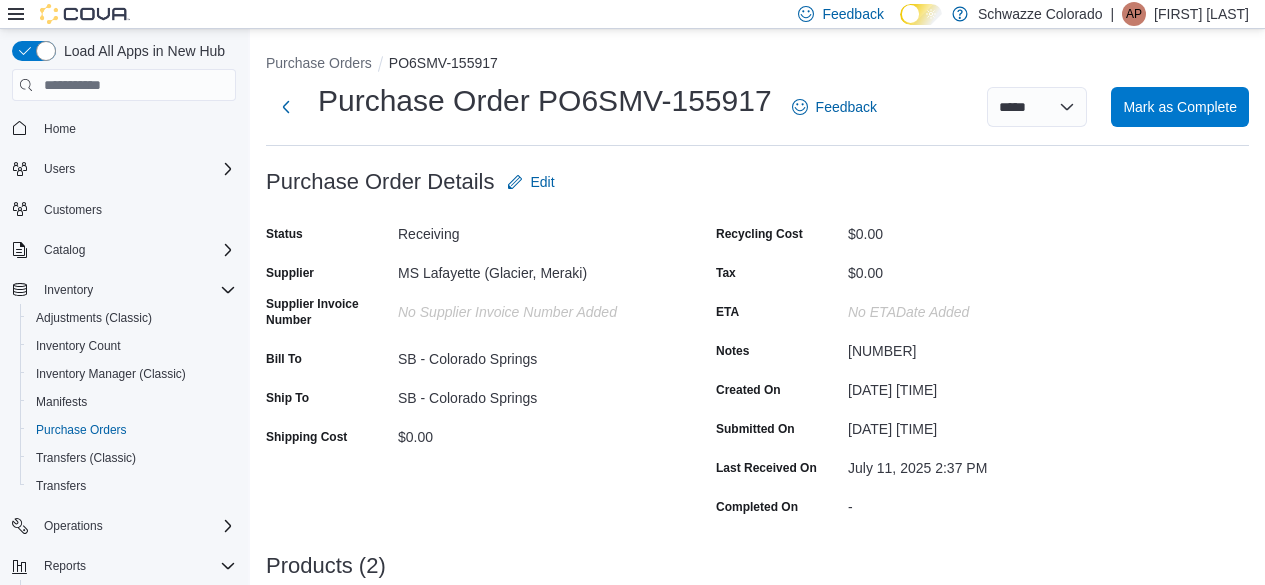 scroll, scrollTop: 294, scrollLeft: 0, axis: vertical 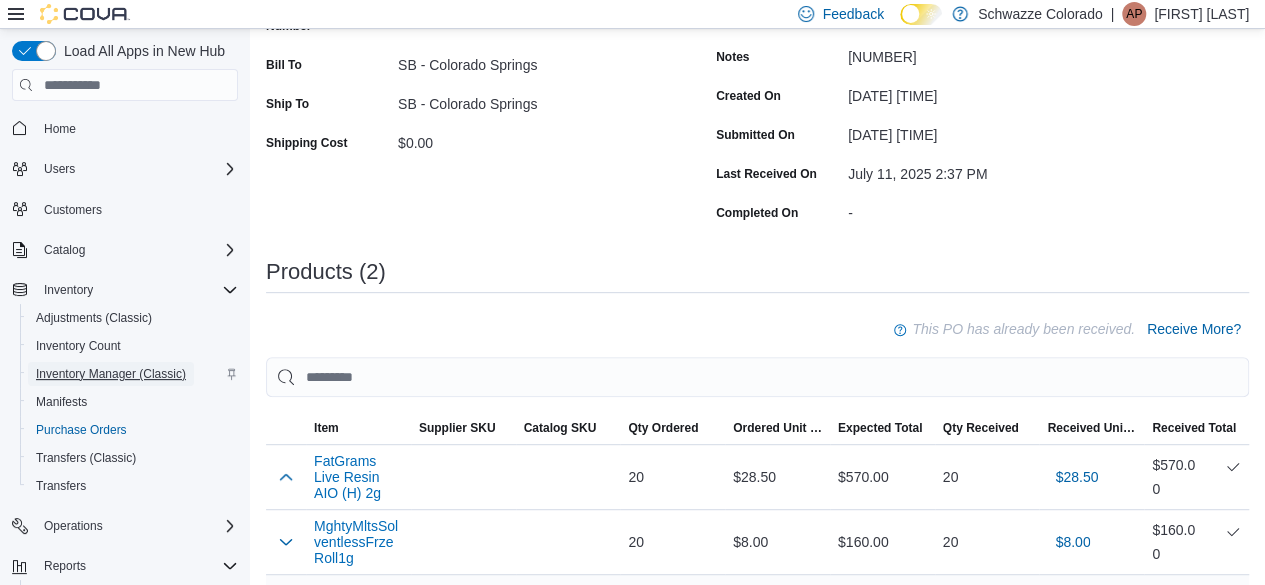 click on "Inventory Manager (Classic)" at bounding box center [111, 374] 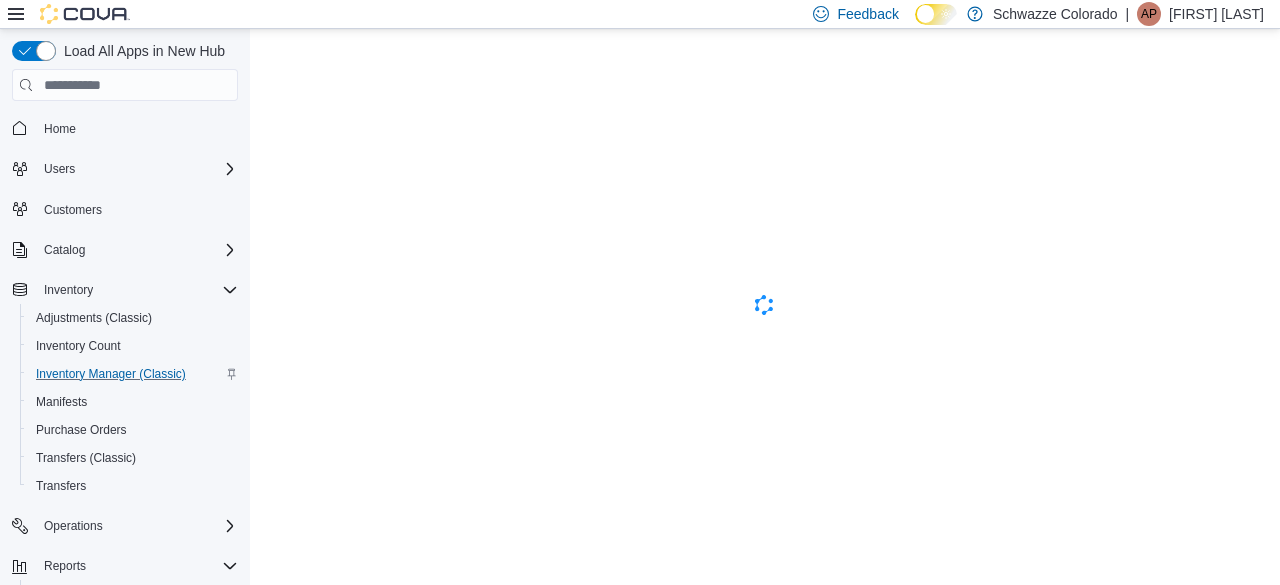 scroll, scrollTop: 0, scrollLeft: 0, axis: both 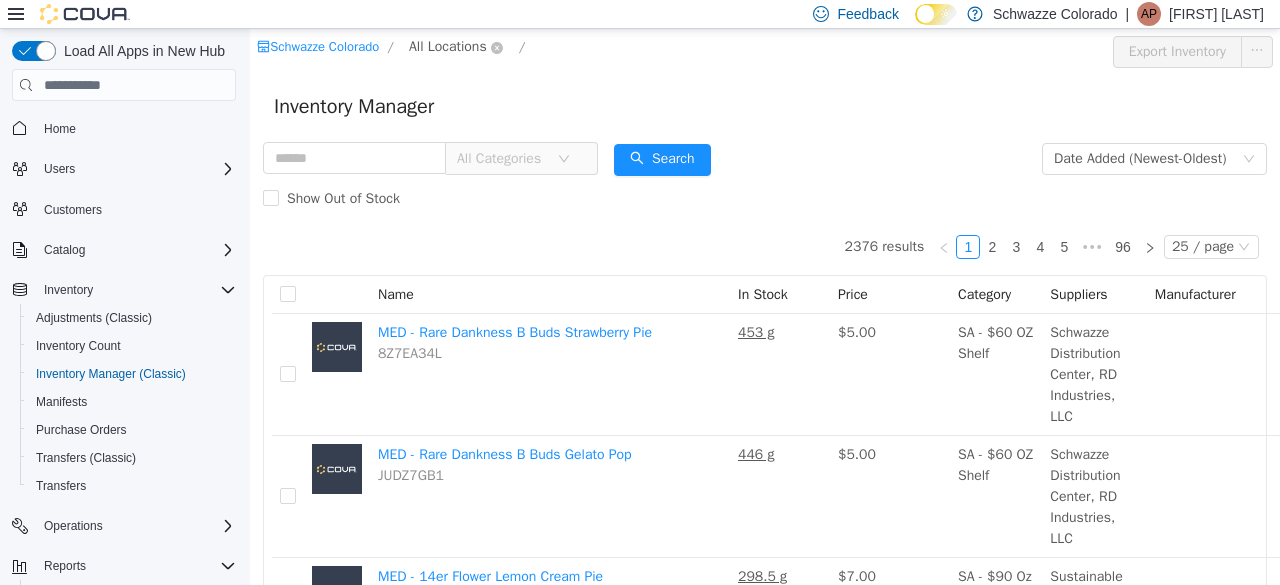 click on "All Locations" at bounding box center (448, 47) 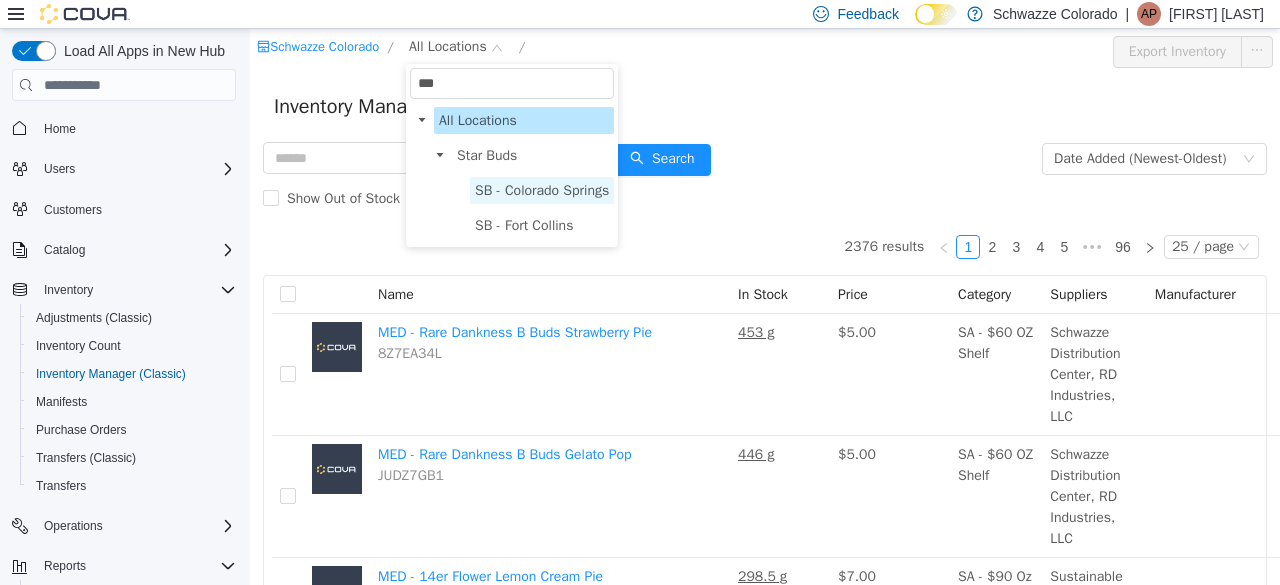 type on "***" 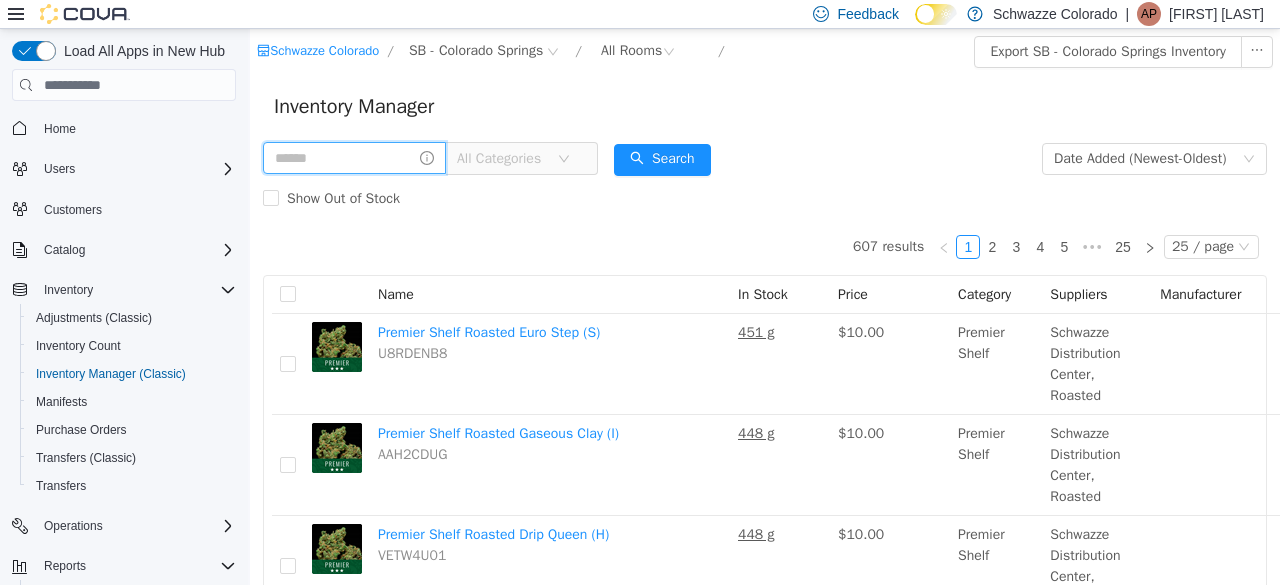 click at bounding box center (354, 158) 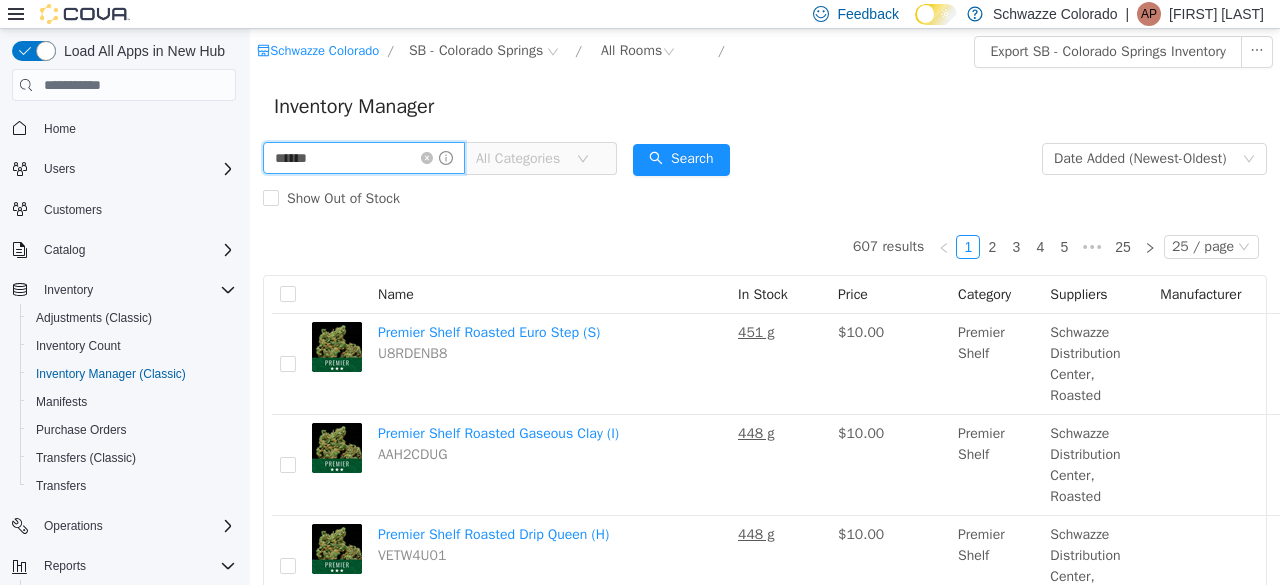 type on "******" 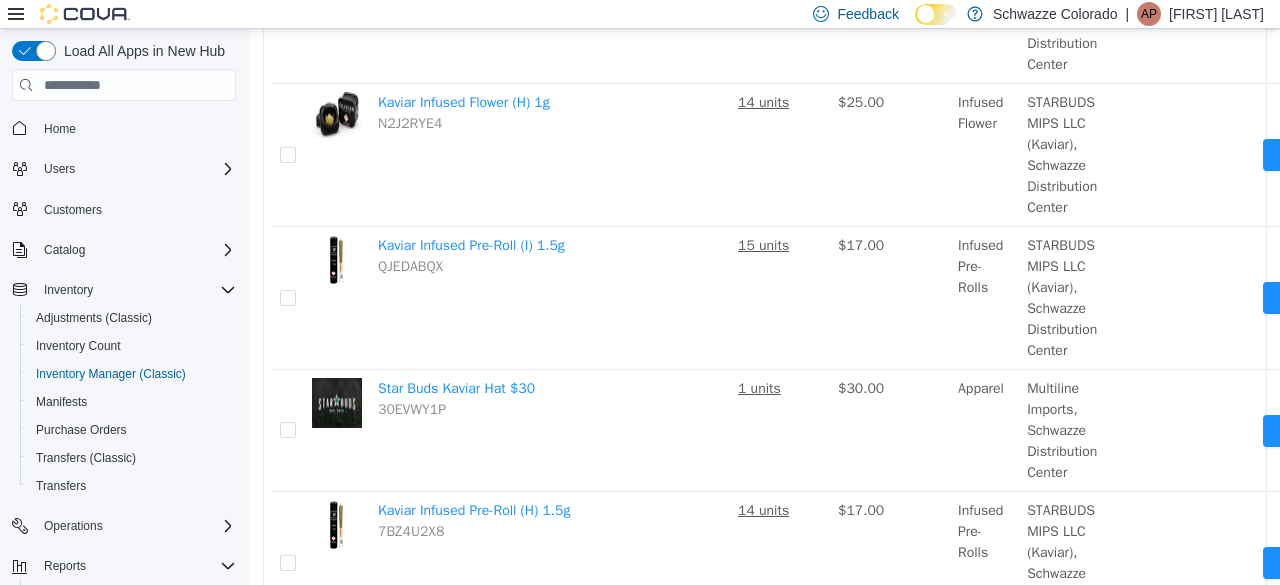 scroll, scrollTop: 1064, scrollLeft: 0, axis: vertical 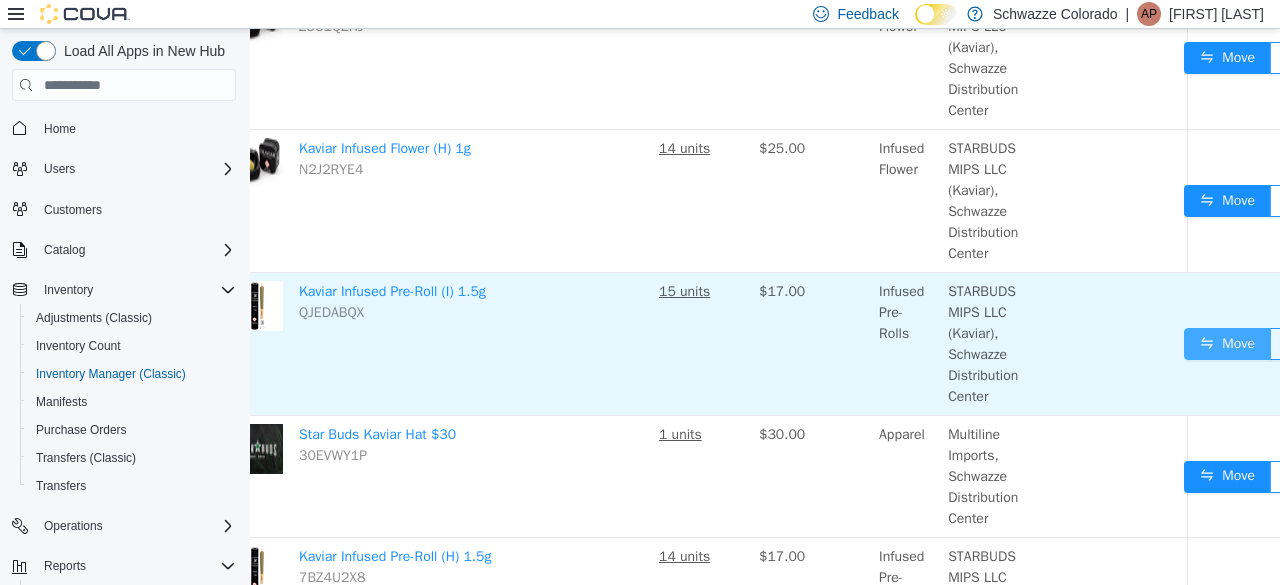 click on "Move" at bounding box center (1227, 344) 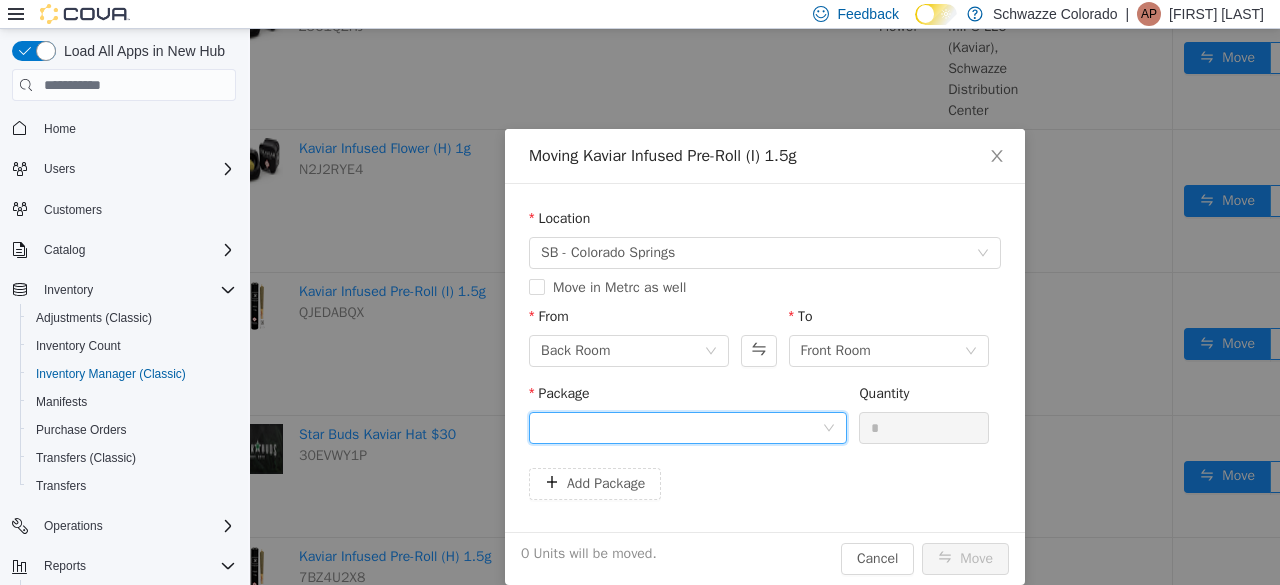 click at bounding box center [681, 428] 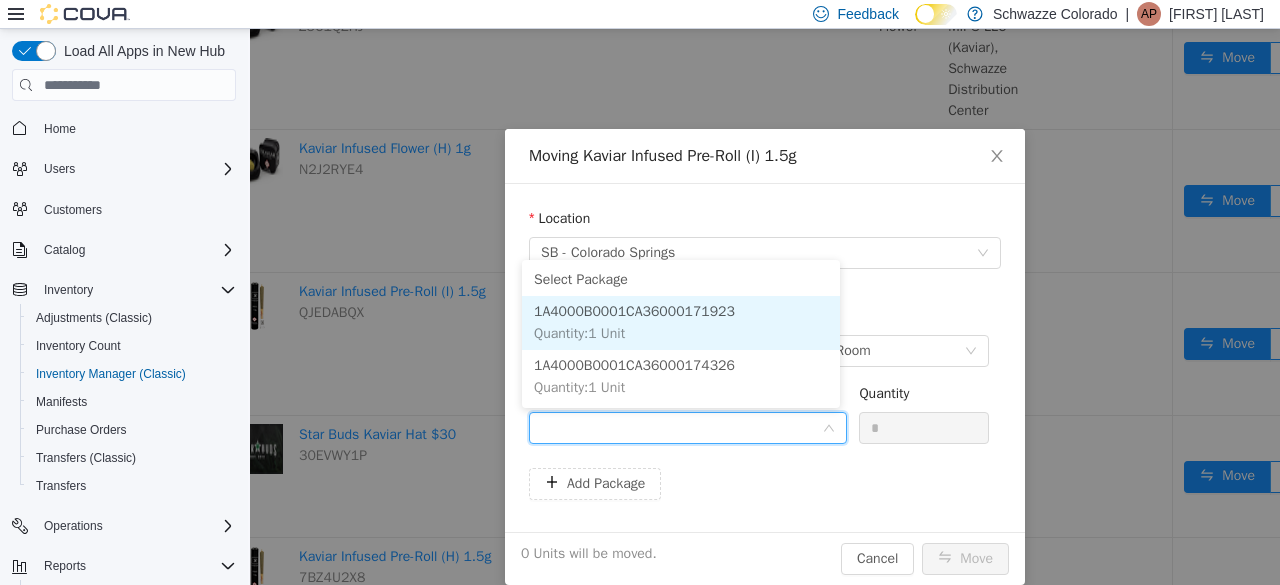 click on "[ID] Quantity :  1 Unit" at bounding box center (681, 323) 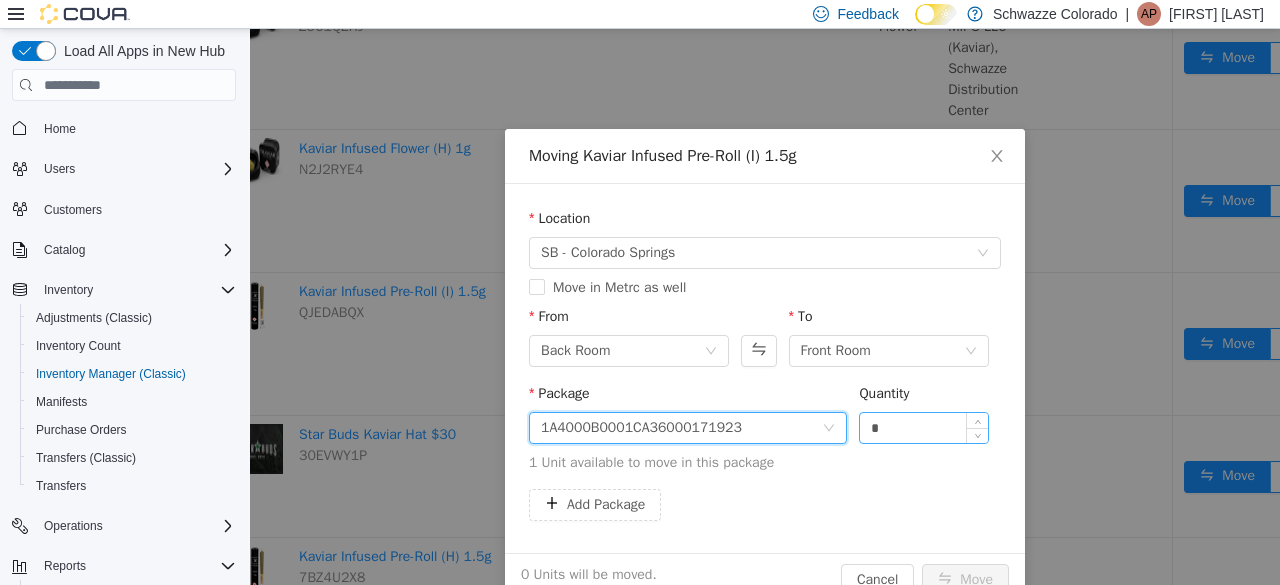 click on "*" at bounding box center [924, 428] 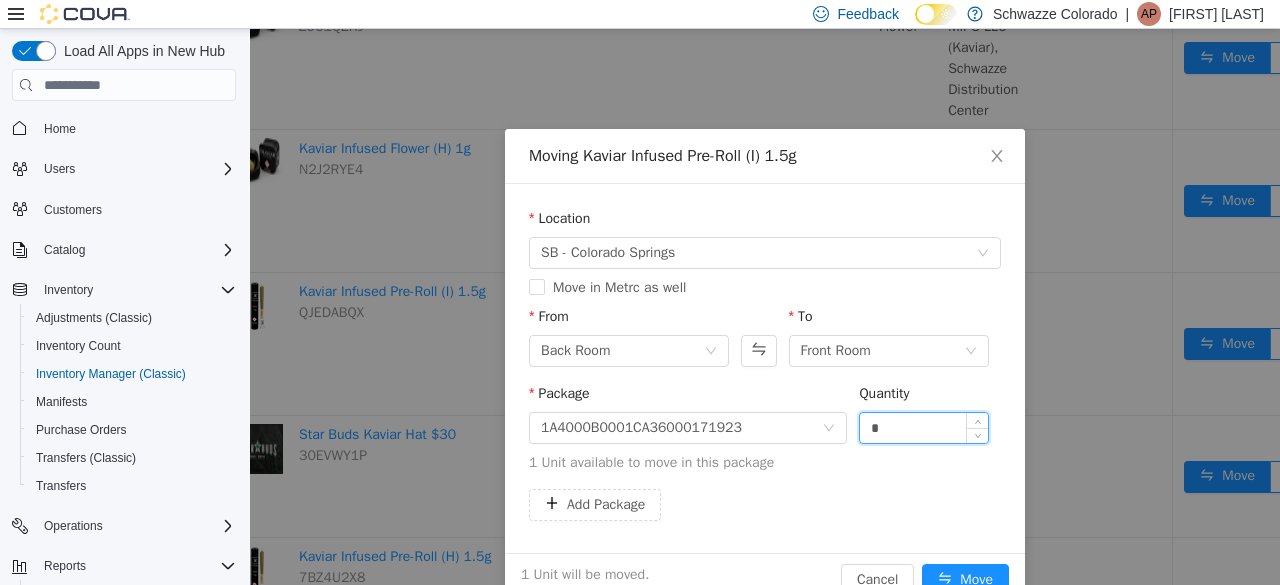 scroll, scrollTop: 44, scrollLeft: 0, axis: vertical 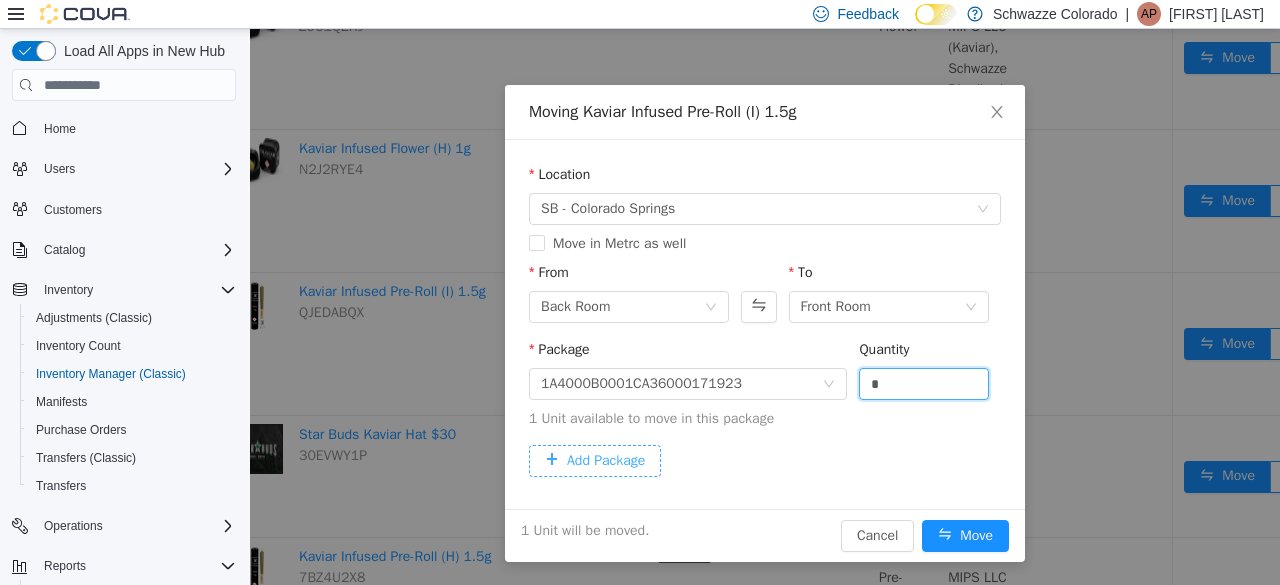type on "*" 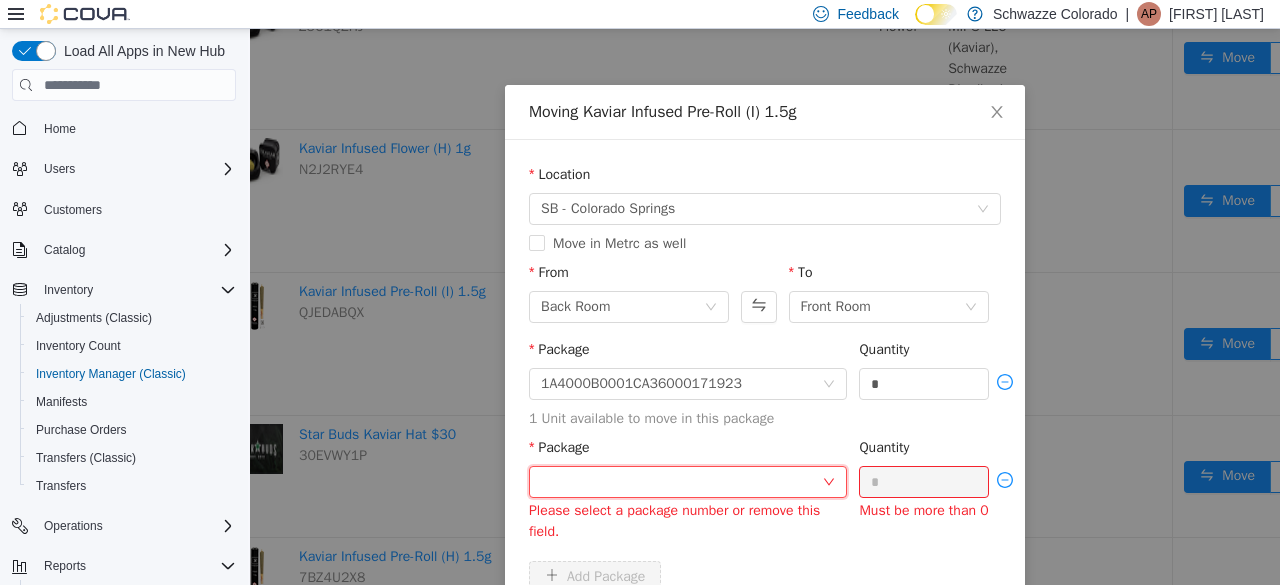 click at bounding box center (681, 482) 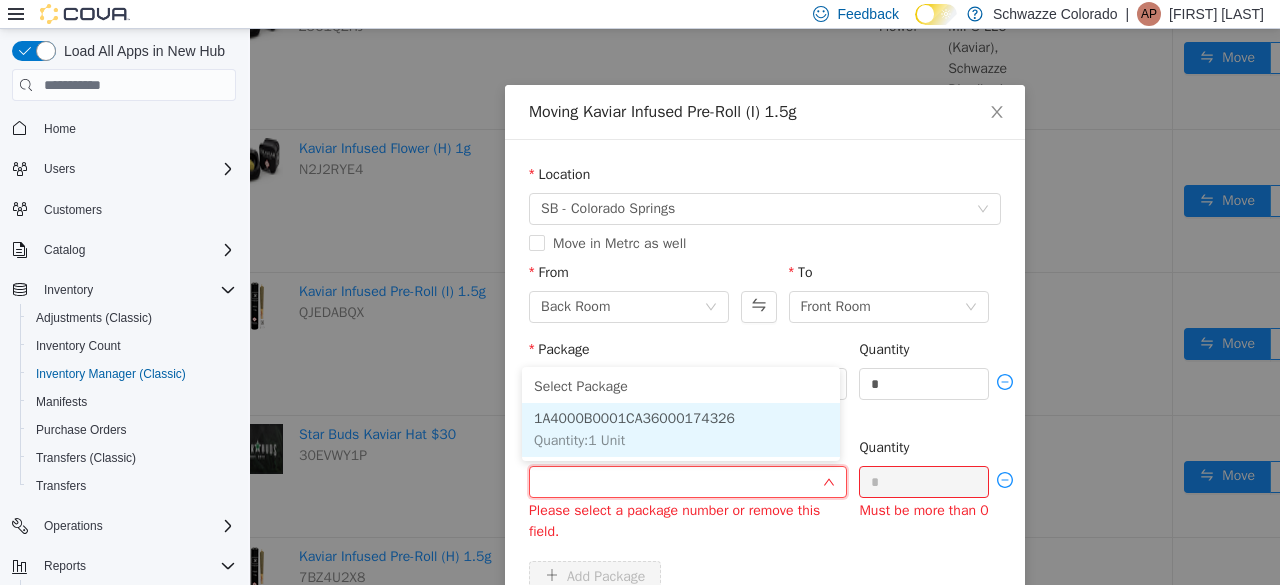 click on "[ID] Quantity :  1 Unit" at bounding box center (681, 430) 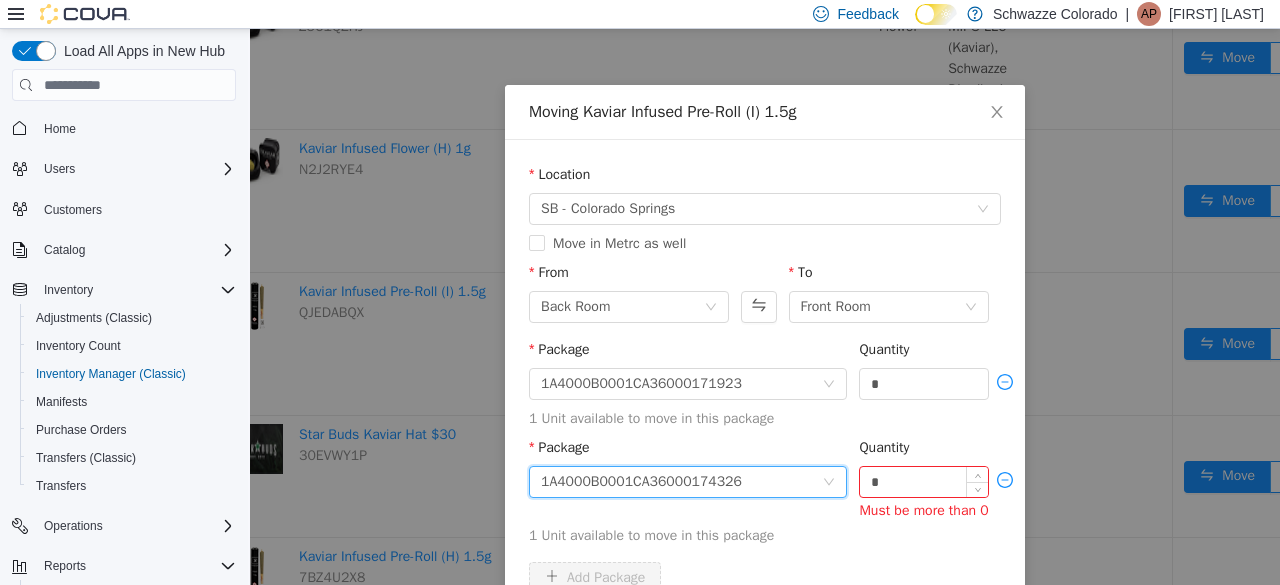 click on "*" at bounding box center [924, 482] 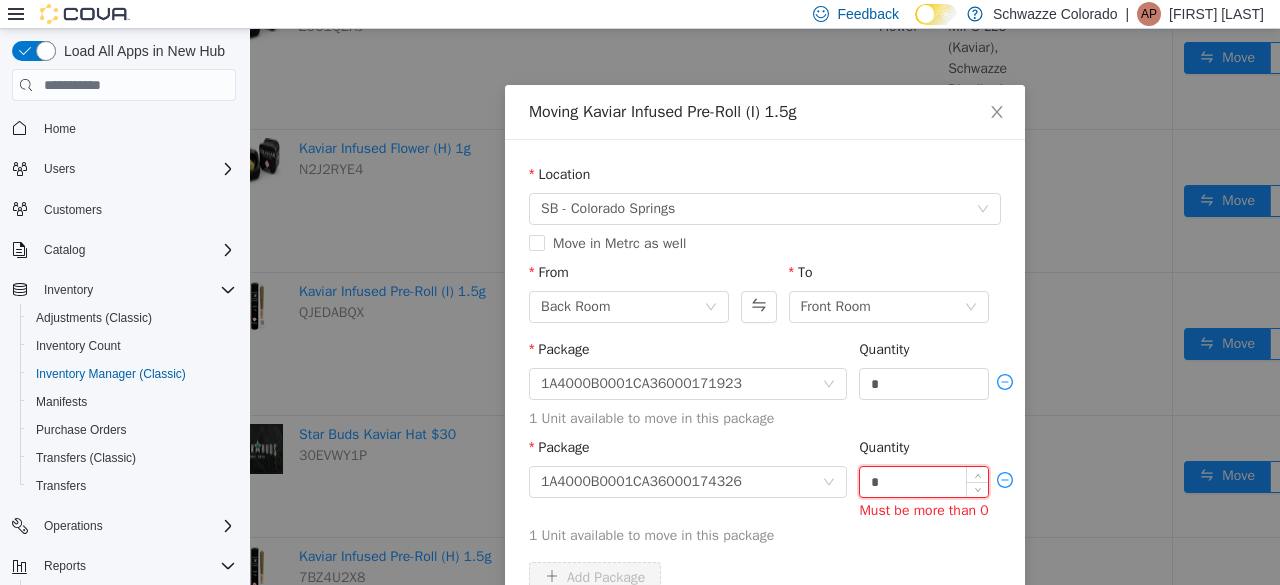 click on "*" at bounding box center [924, 482] 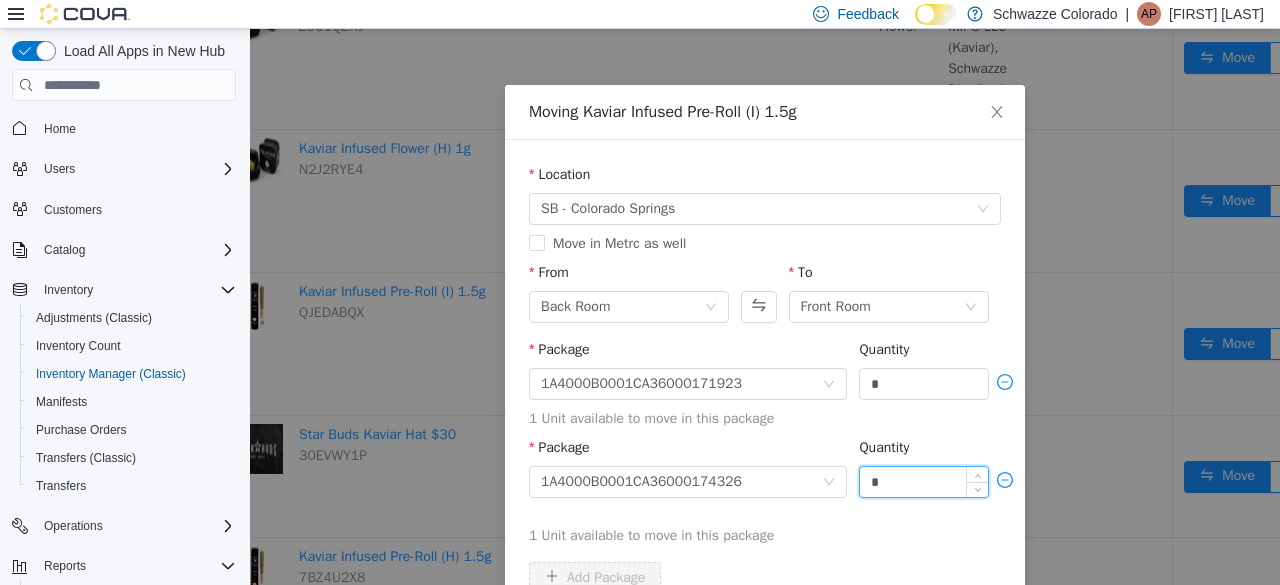 type on "*" 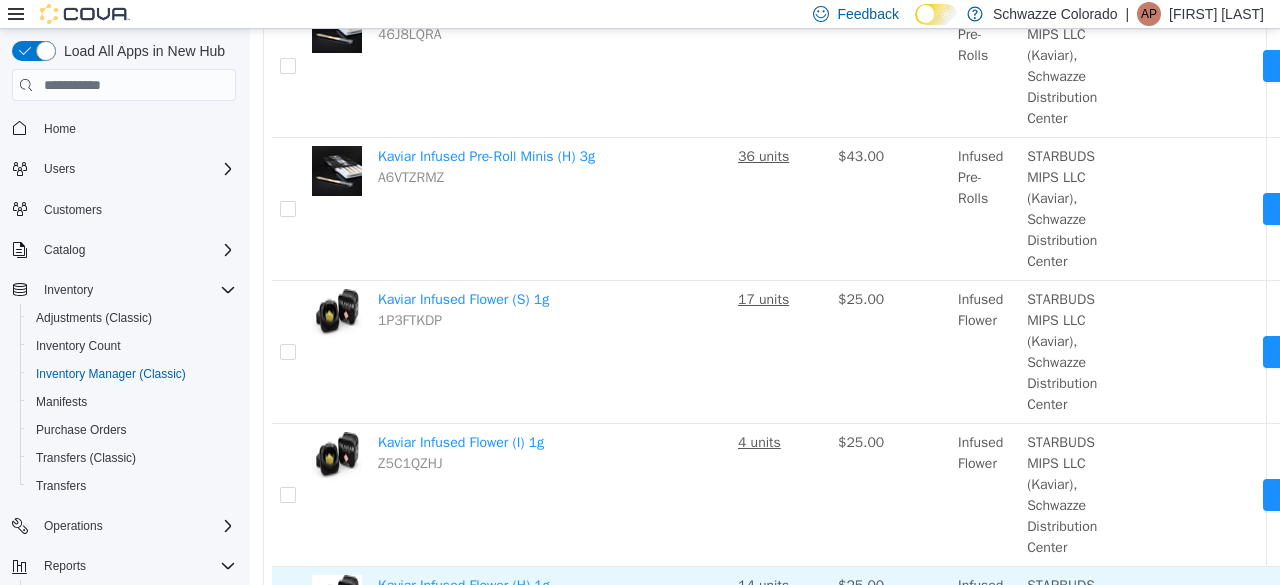 scroll, scrollTop: 0, scrollLeft: 0, axis: both 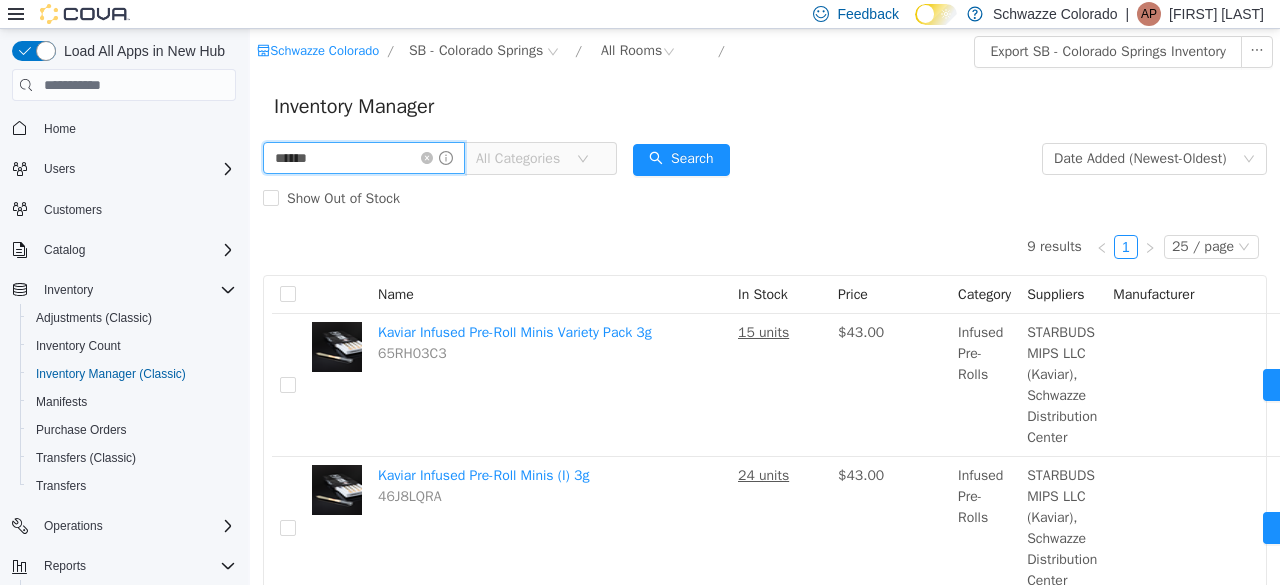 click on "******" at bounding box center (364, 158) 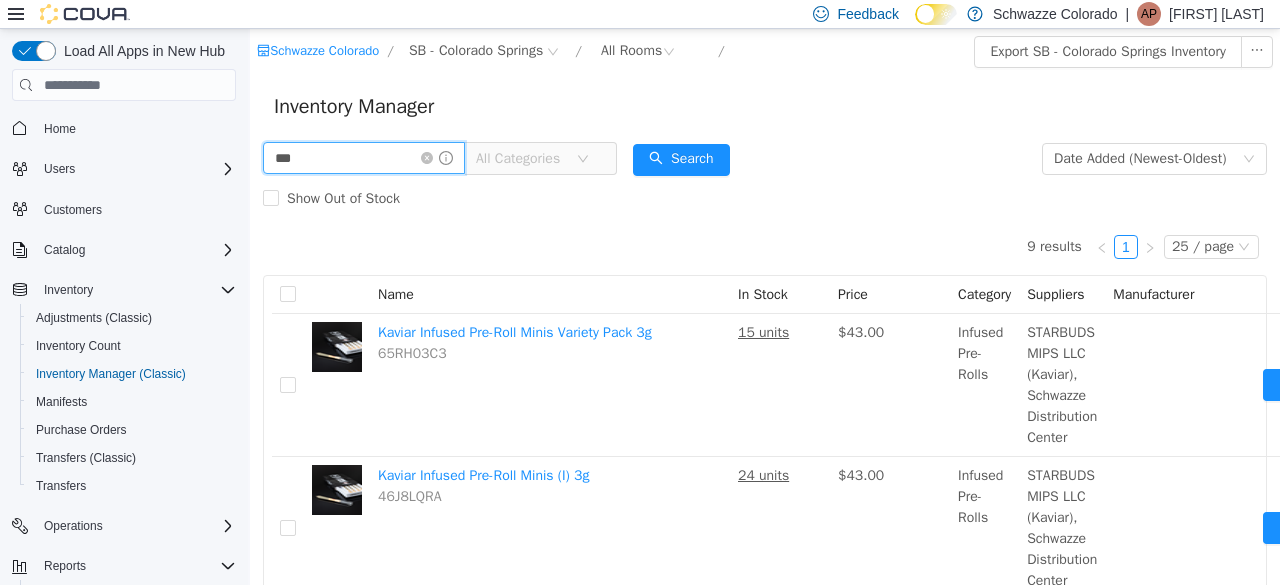 type on "********" 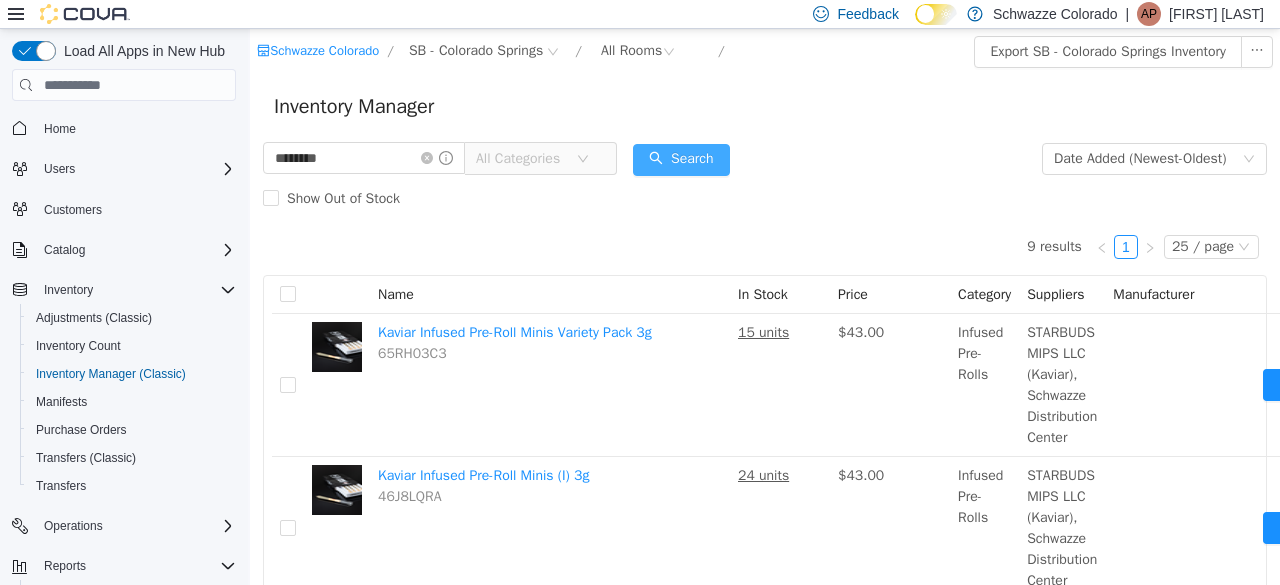 click on "Search" at bounding box center [681, 160] 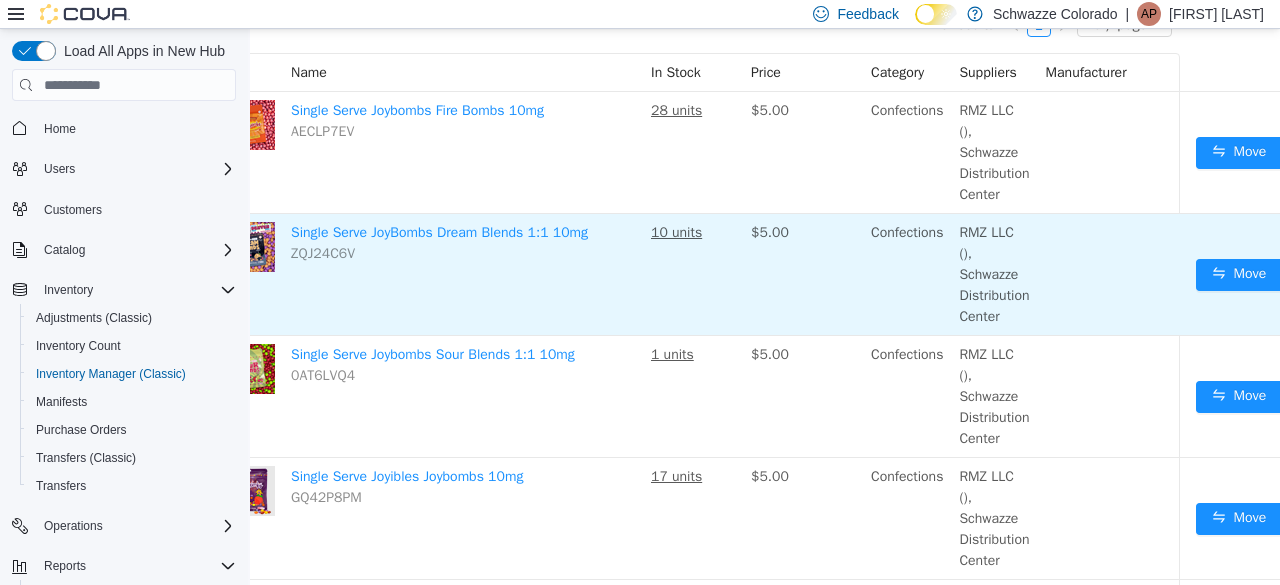 scroll, scrollTop: 222, scrollLeft: 88, axis: both 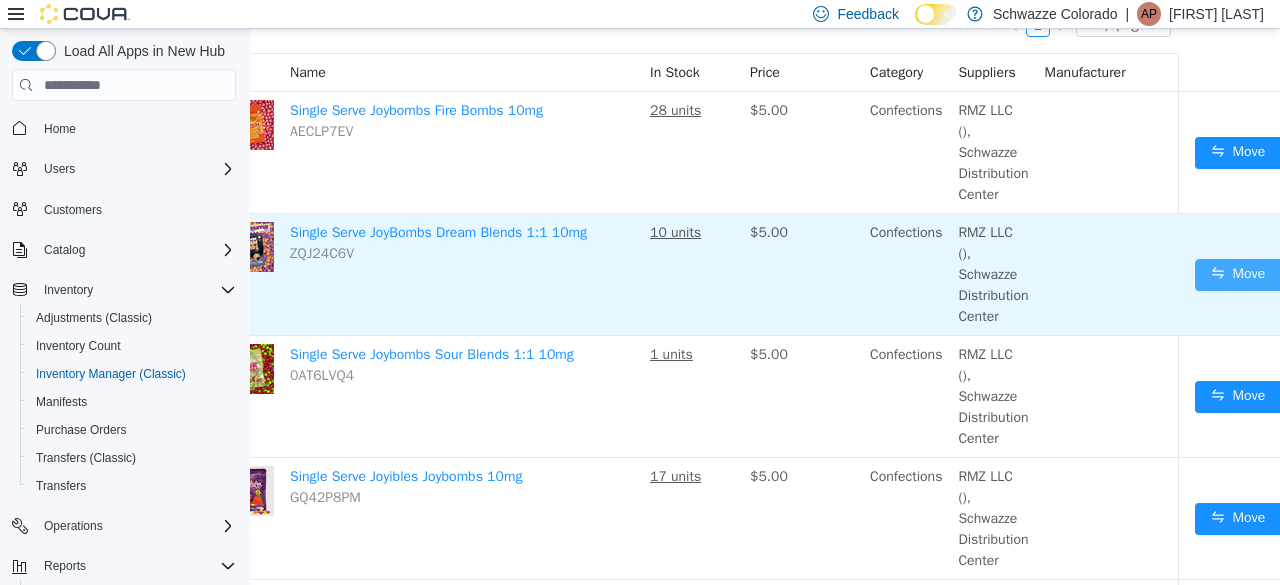 click on "Move" at bounding box center (1238, 275) 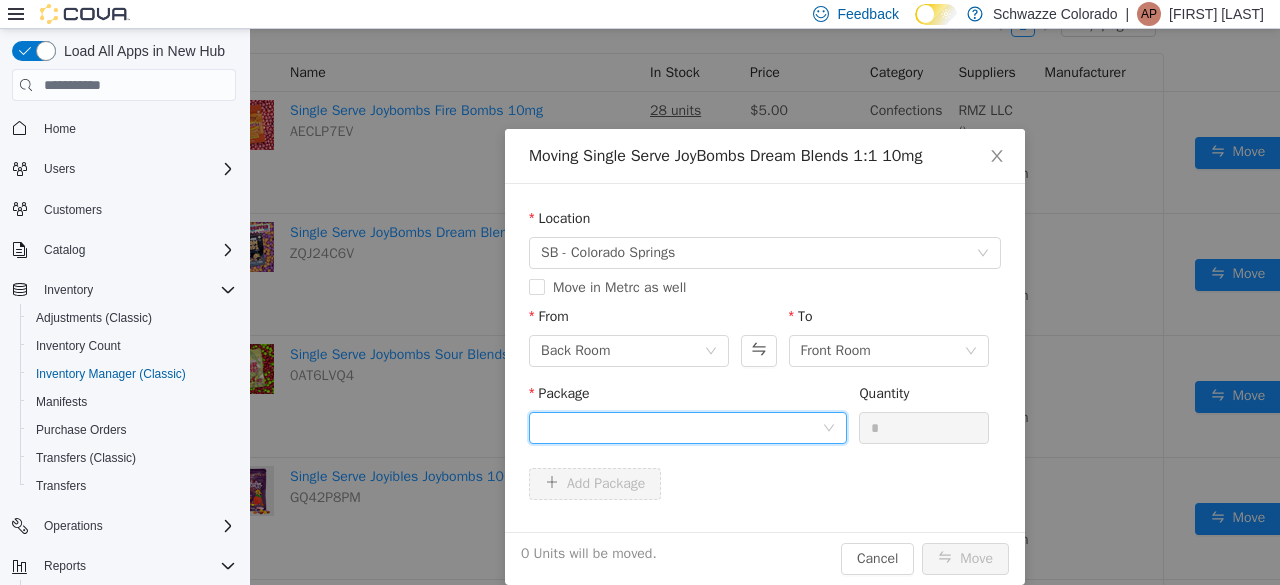 click at bounding box center [681, 428] 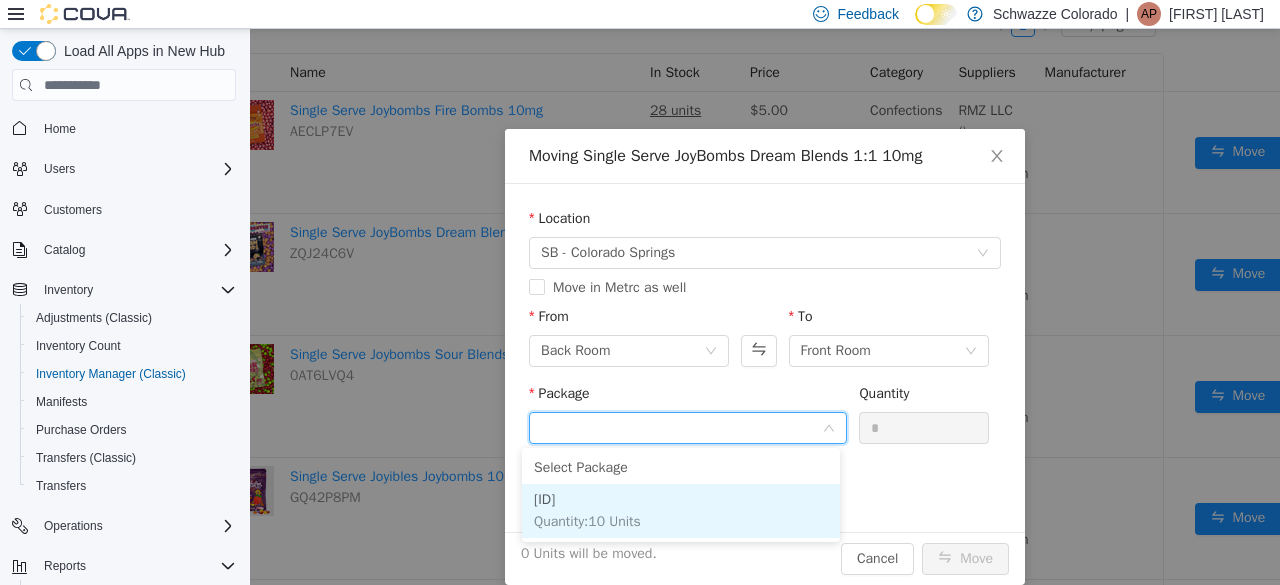 click on "[ID]" at bounding box center [544, 499] 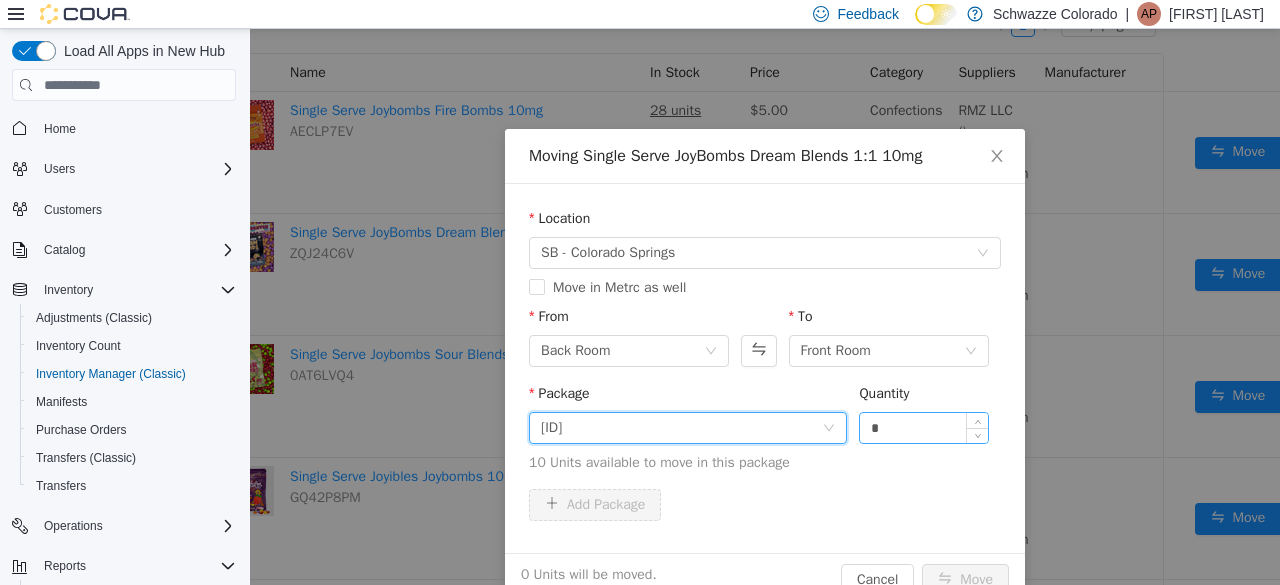 click on "*" at bounding box center [924, 428] 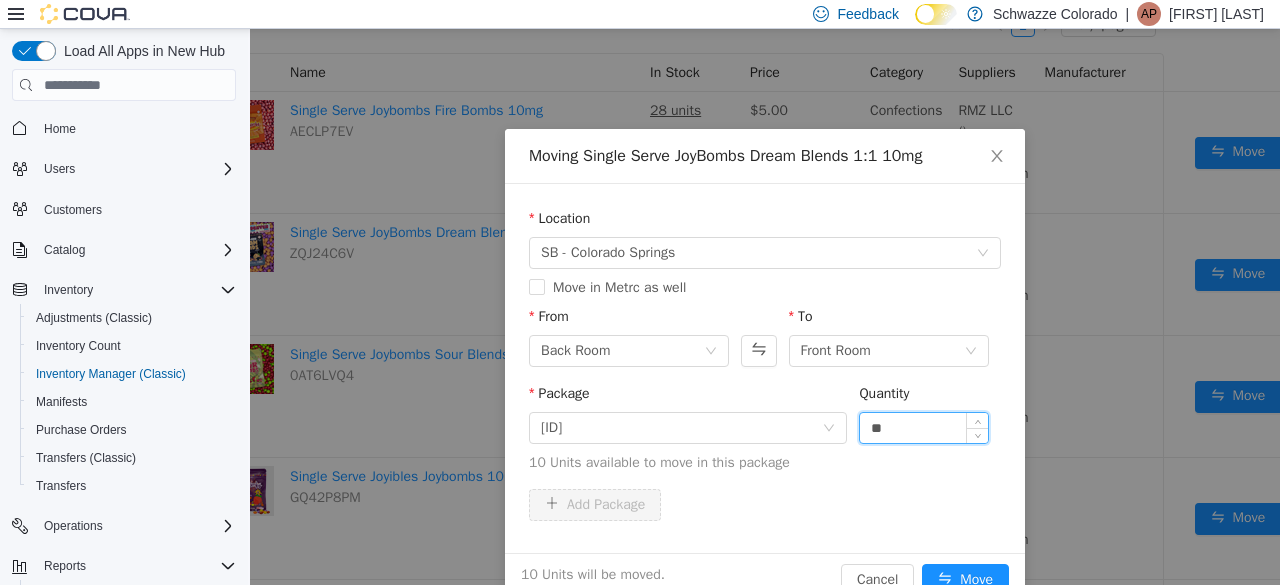 type on "**" 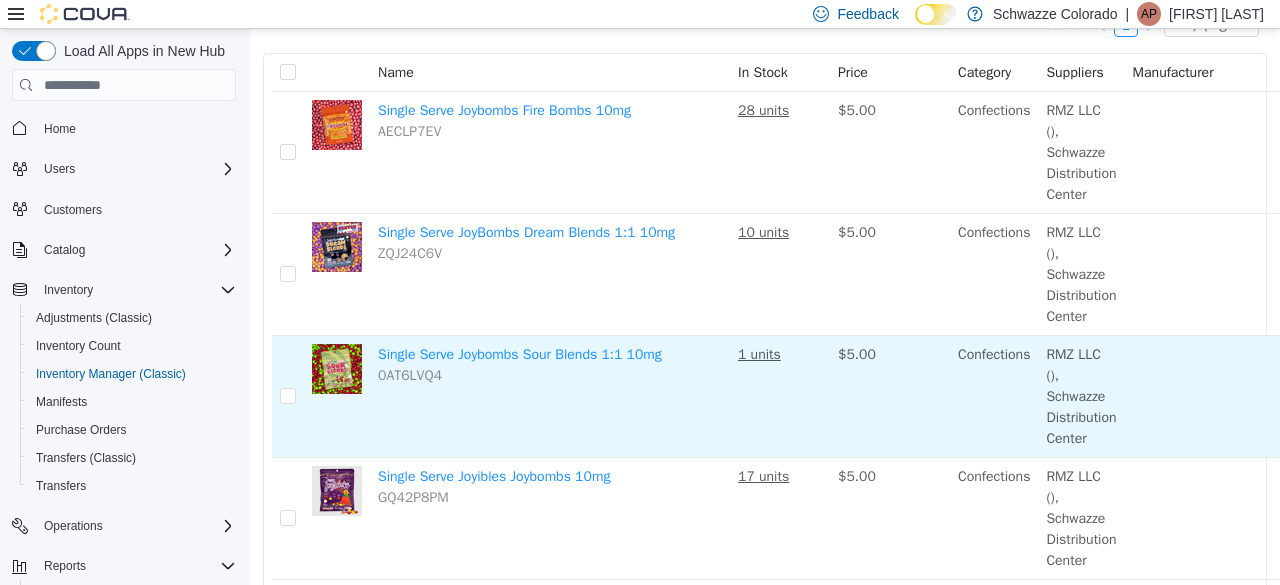 scroll, scrollTop: 0, scrollLeft: 0, axis: both 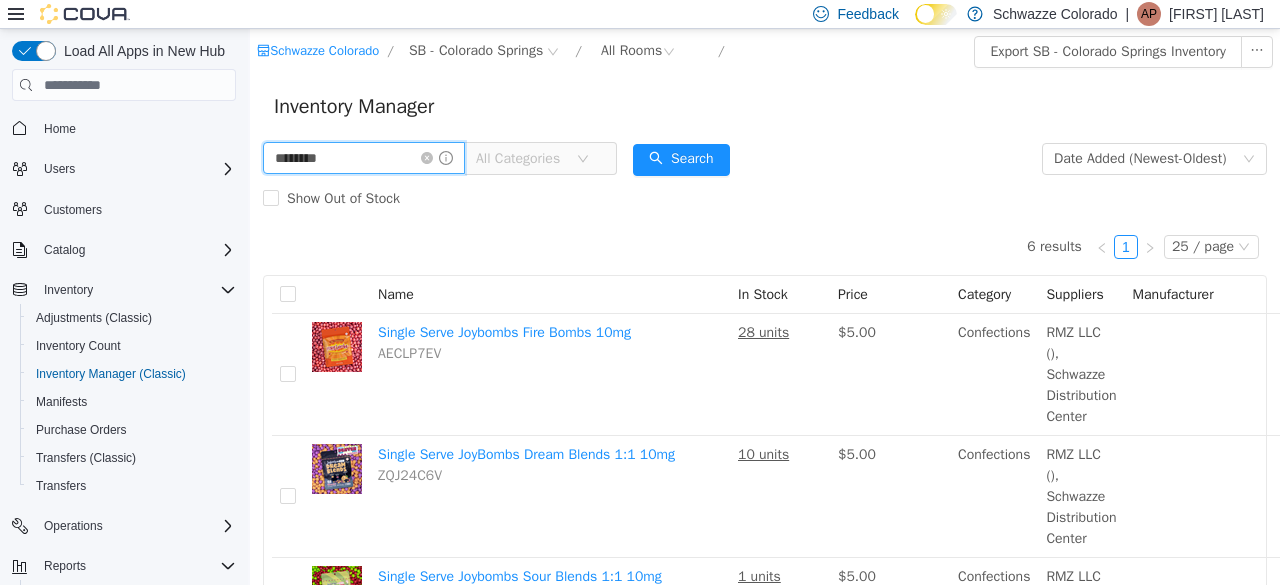 click on "********" at bounding box center [364, 158] 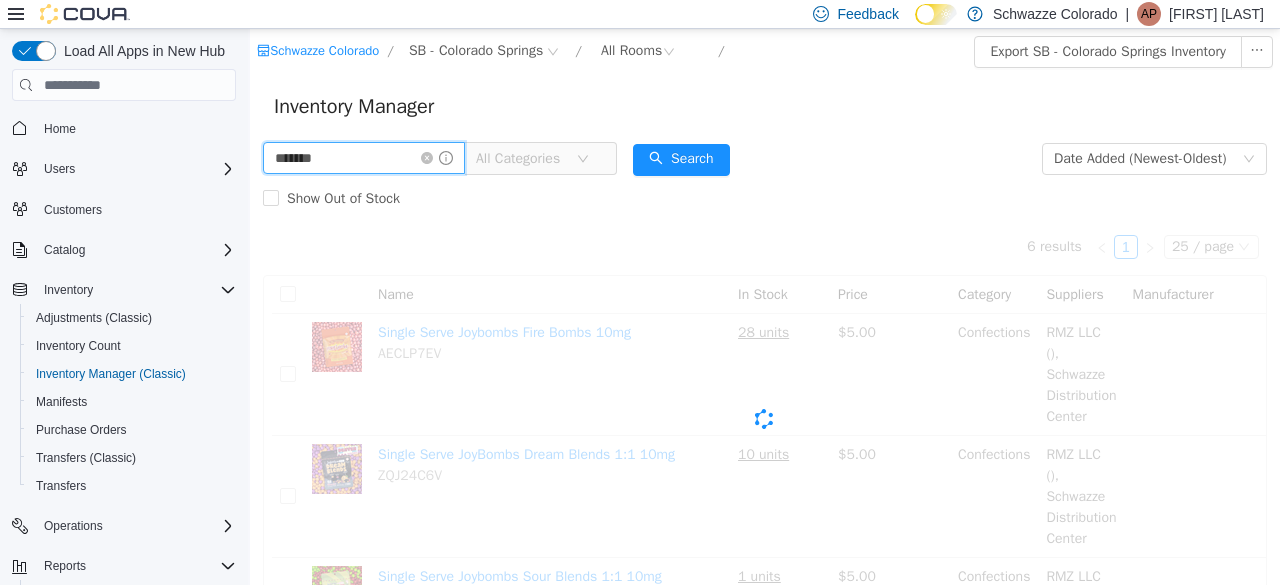 scroll, scrollTop: 0, scrollLeft: 0, axis: both 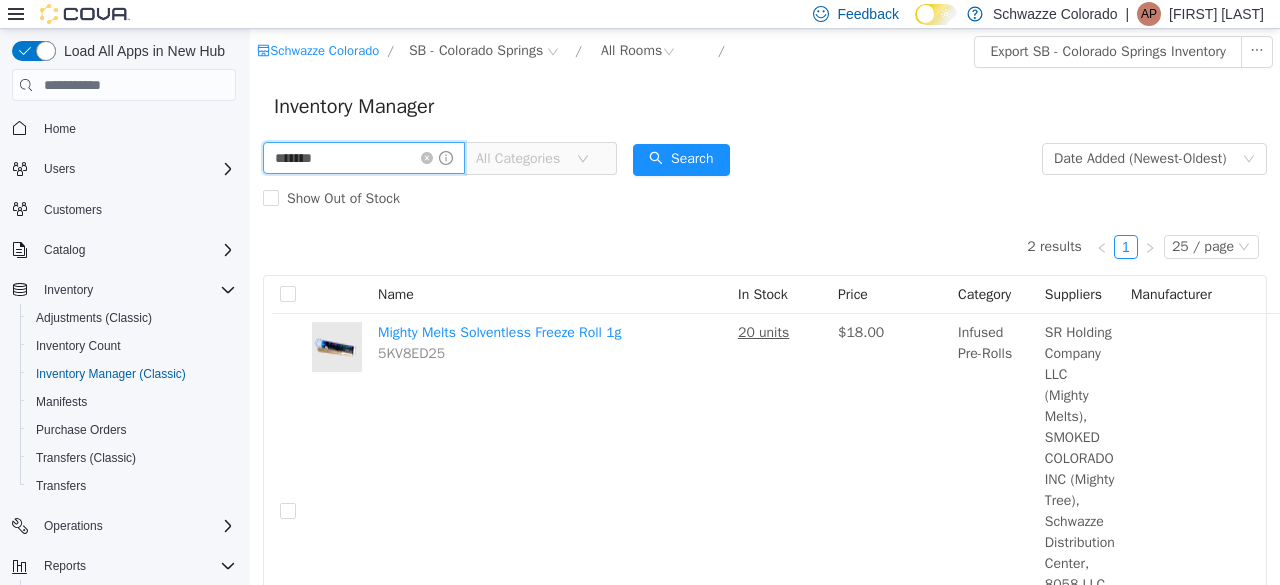 type on "******" 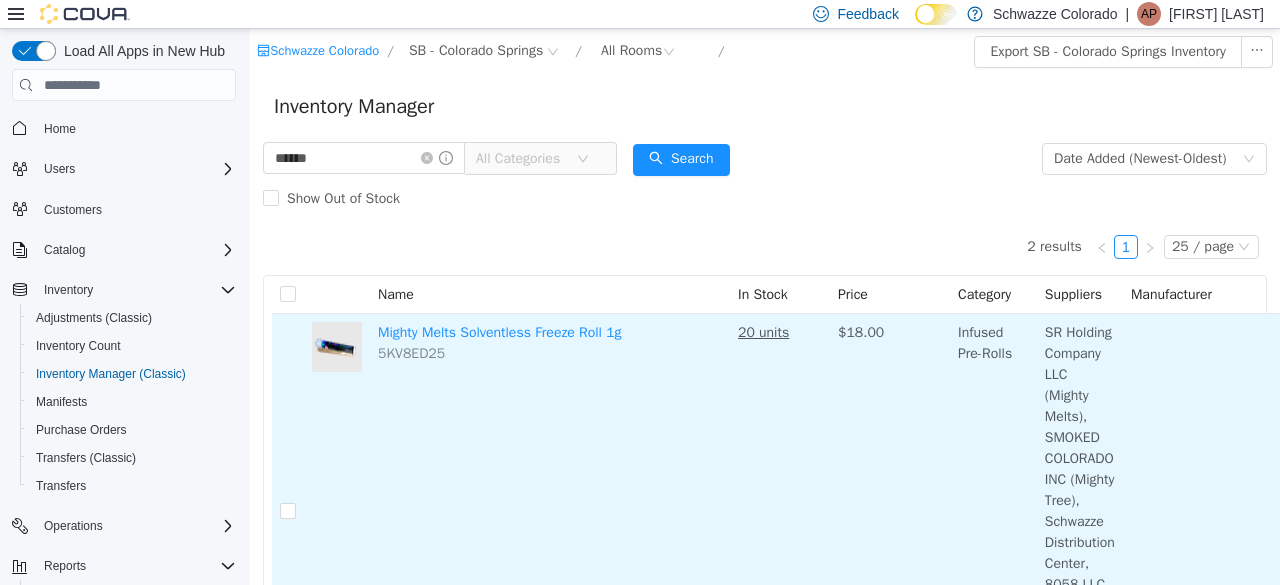 click on "20 units" at bounding box center [780, 511] 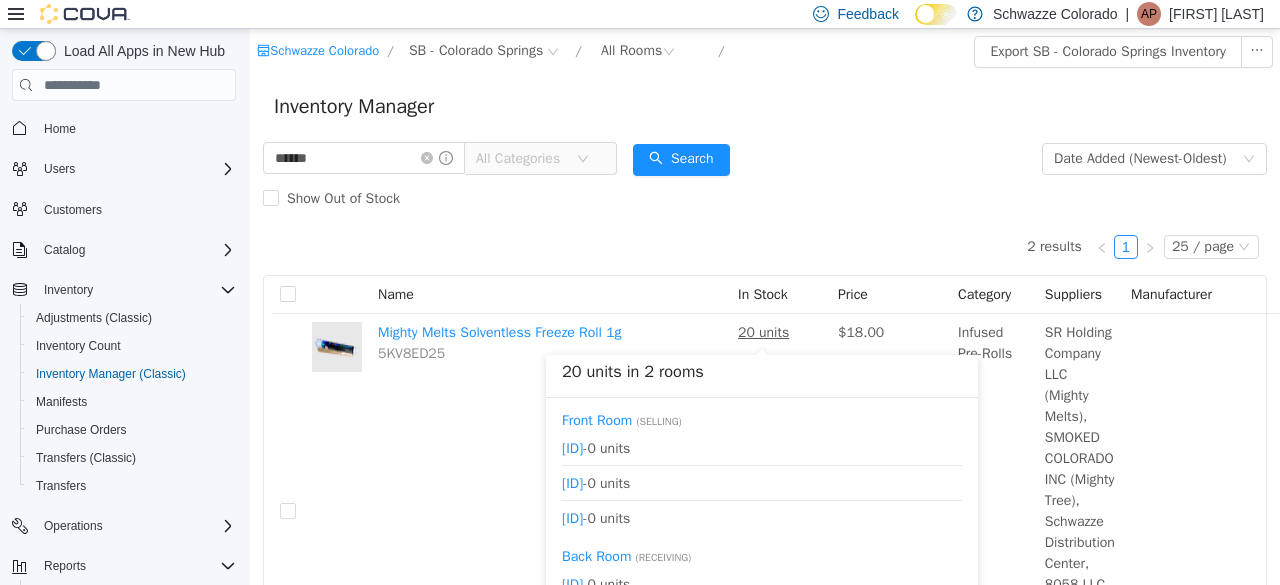 scroll, scrollTop: 0, scrollLeft: 149, axis: horizontal 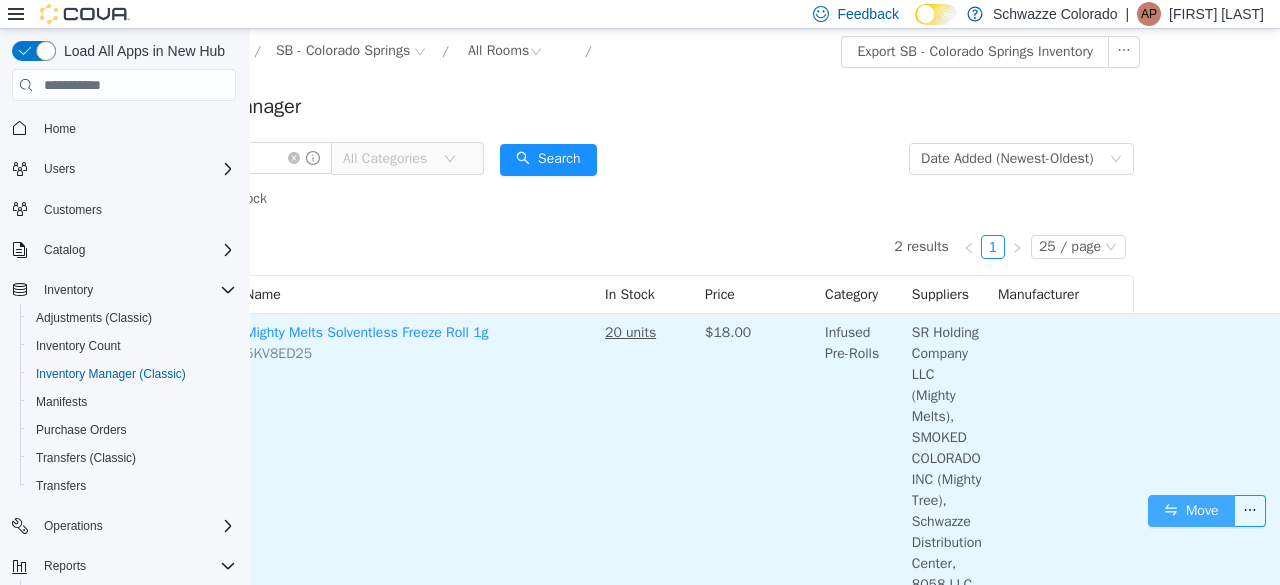 click on "Move" at bounding box center [1191, 511] 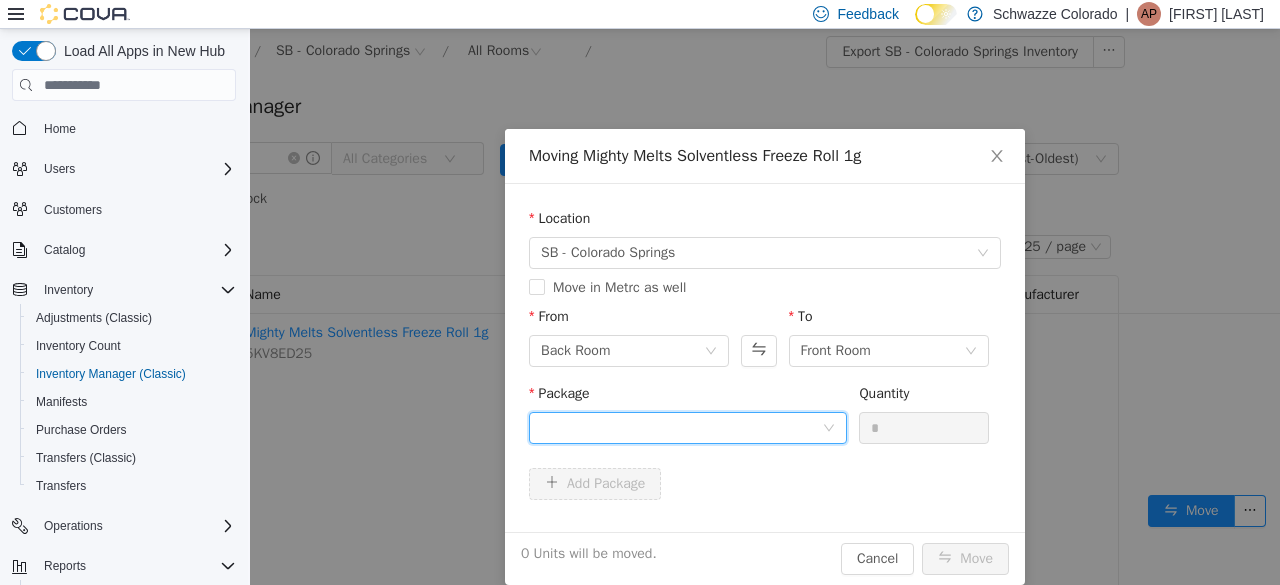 click at bounding box center (681, 428) 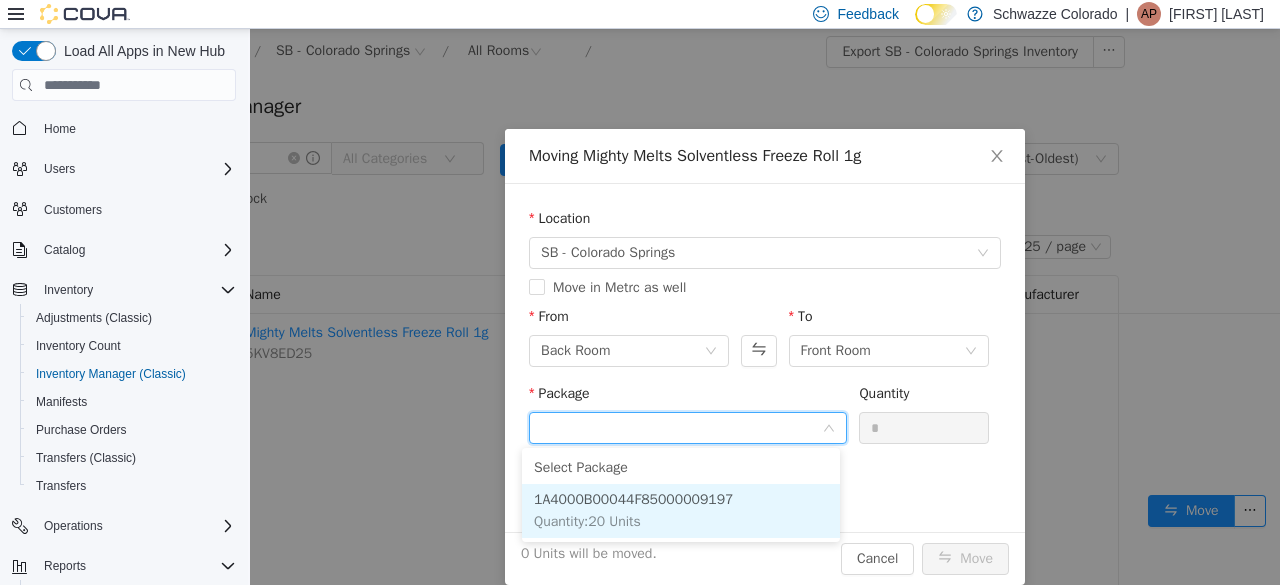click on "1A4000B00044F85000009197" at bounding box center [634, 499] 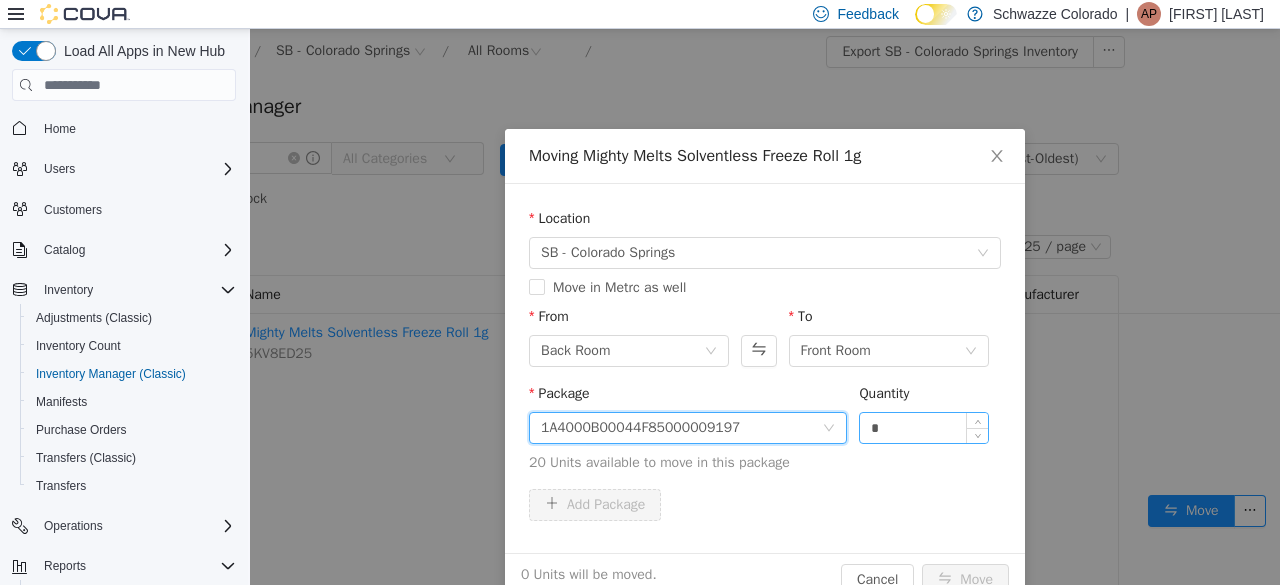 click on "*" at bounding box center (924, 428) 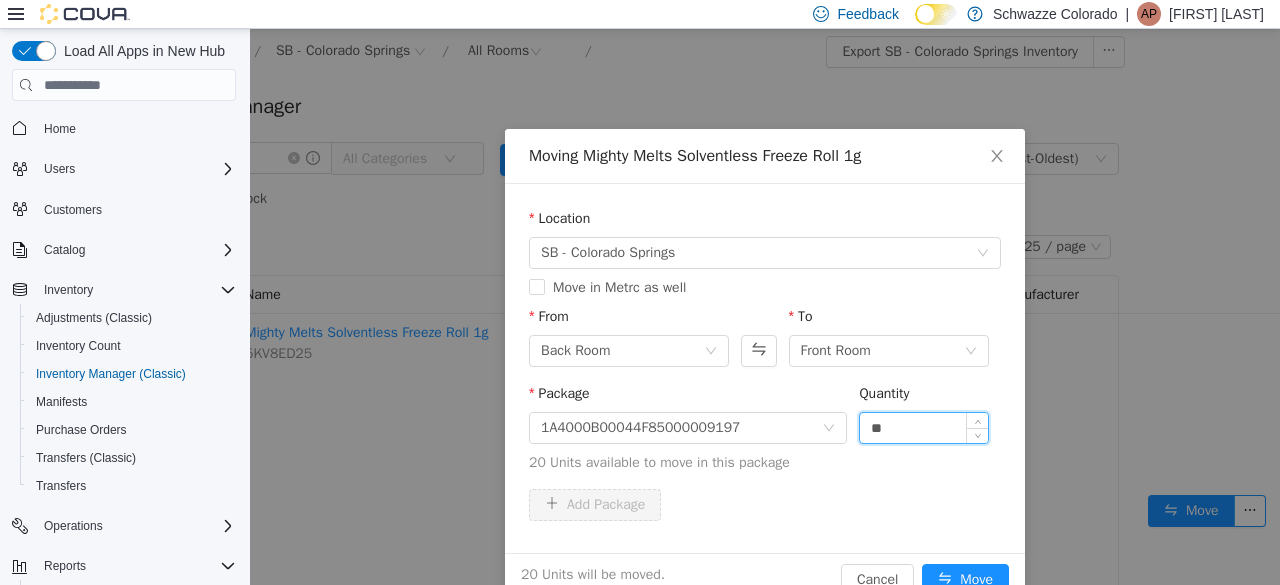 type on "**" 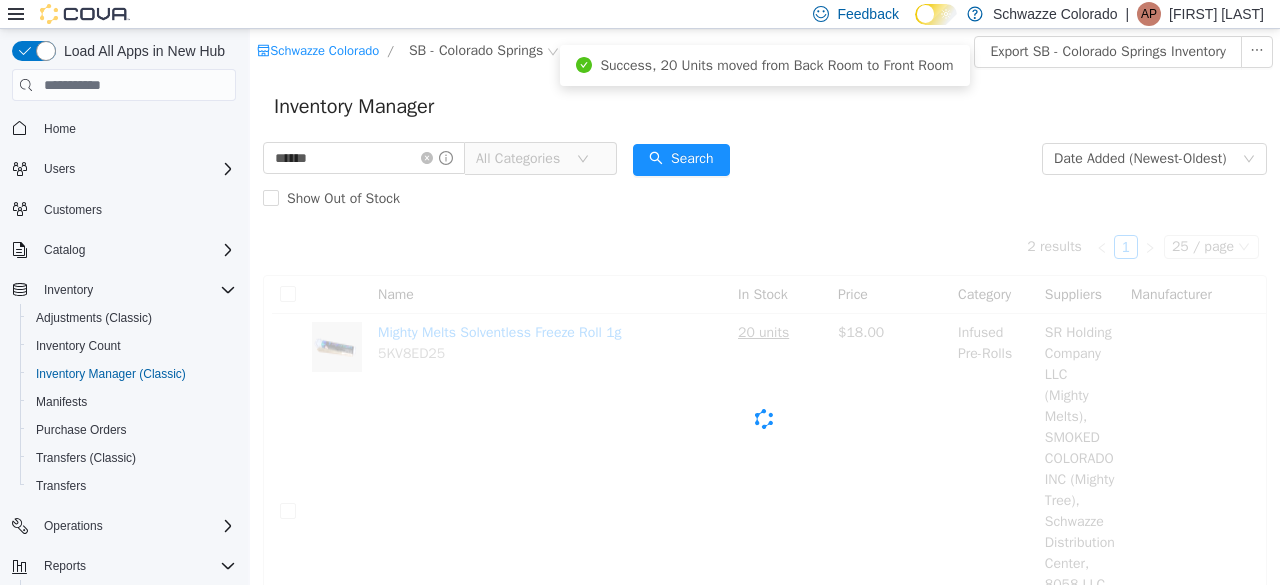 scroll, scrollTop: 0, scrollLeft: 0, axis: both 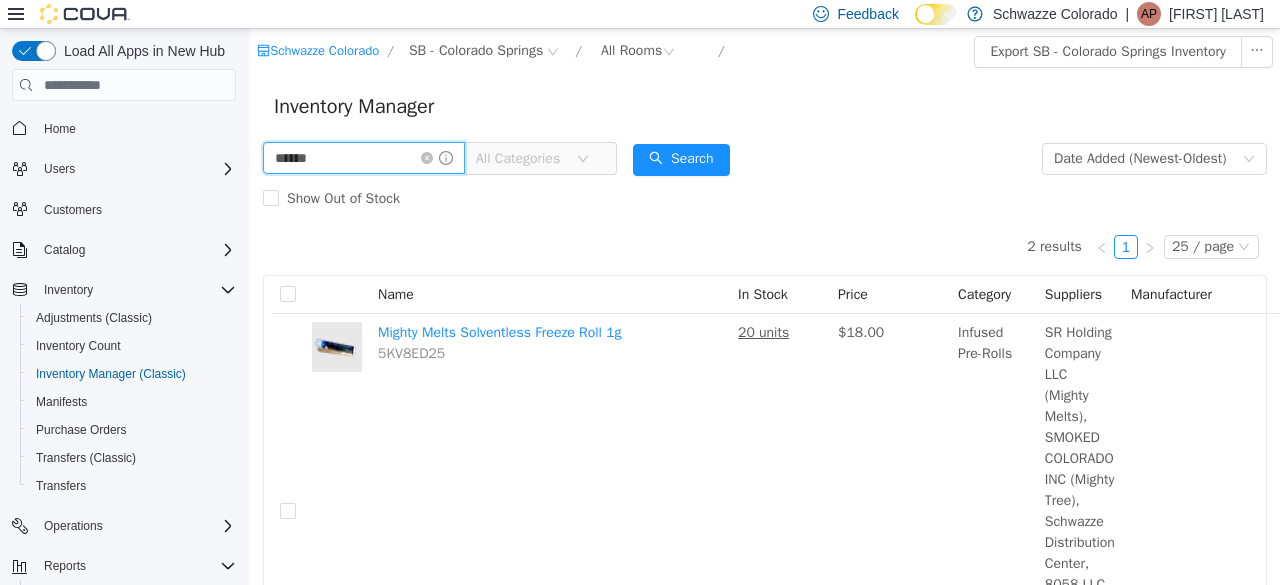 click on "******" at bounding box center (364, 158) 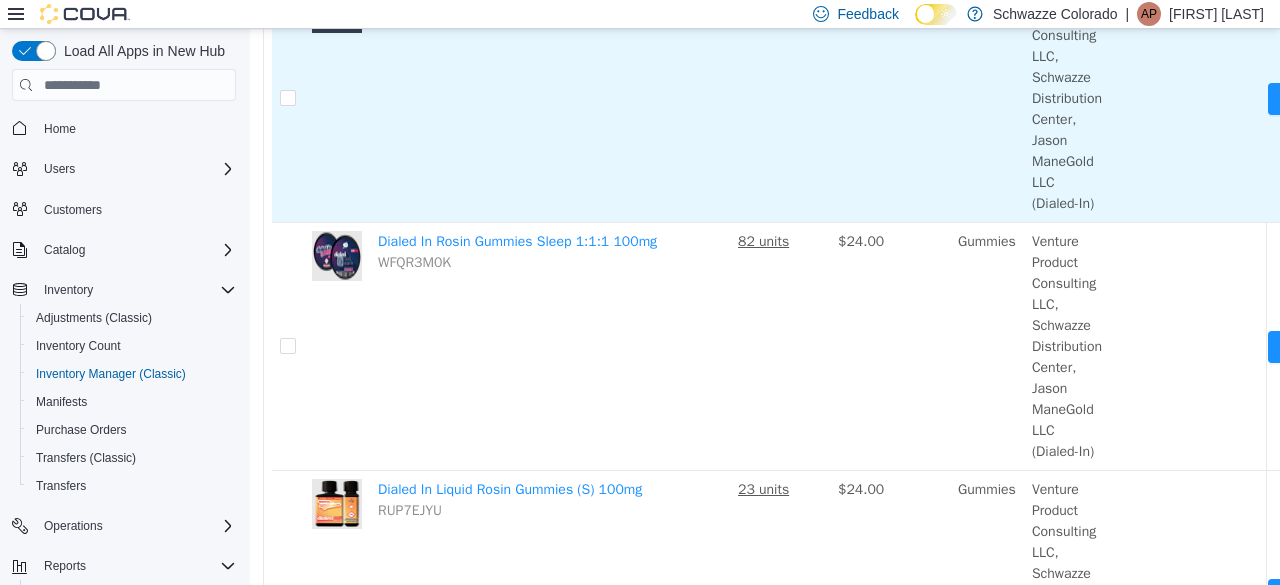 scroll, scrollTop: 342, scrollLeft: 0, axis: vertical 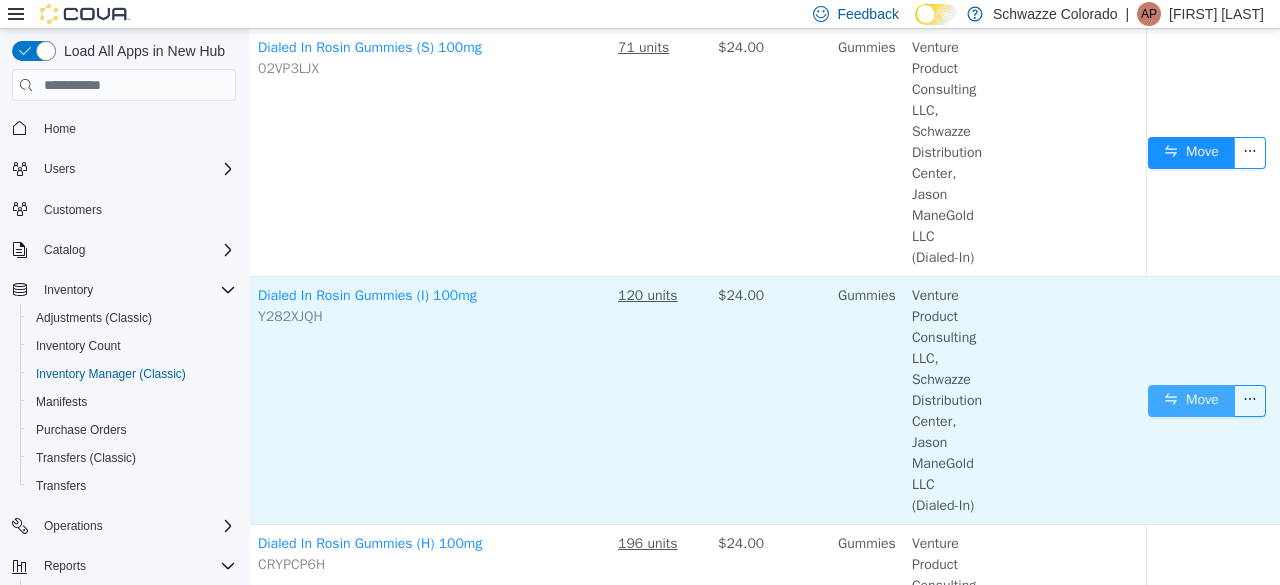 click on "Move" at bounding box center (1191, 401) 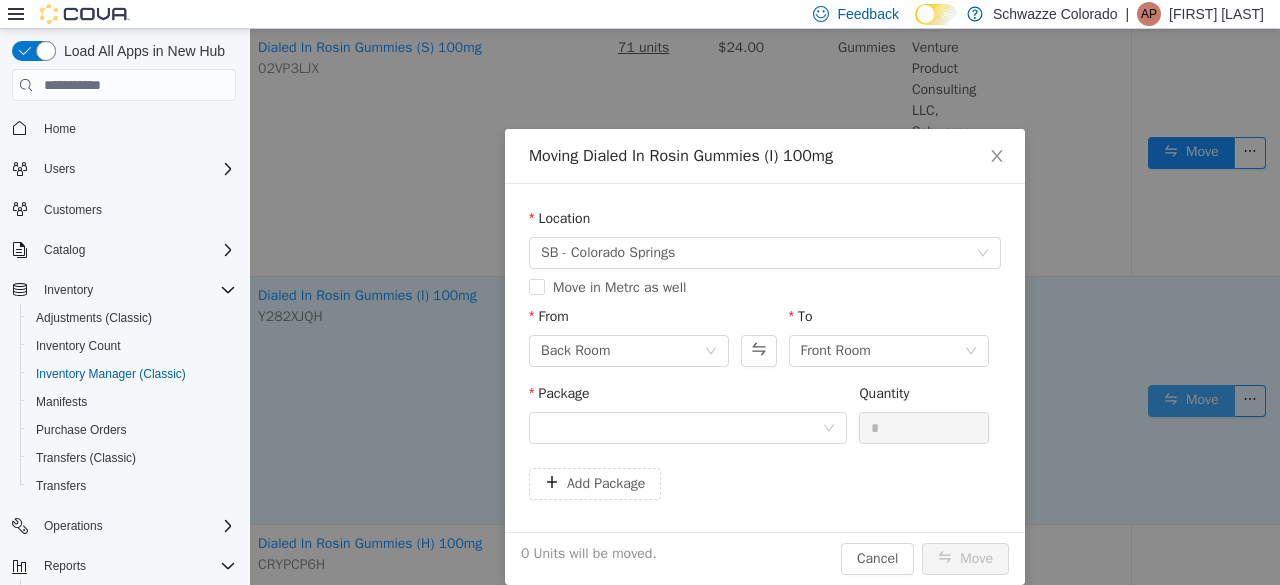 scroll, scrollTop: 1525, scrollLeft: 123, axis: both 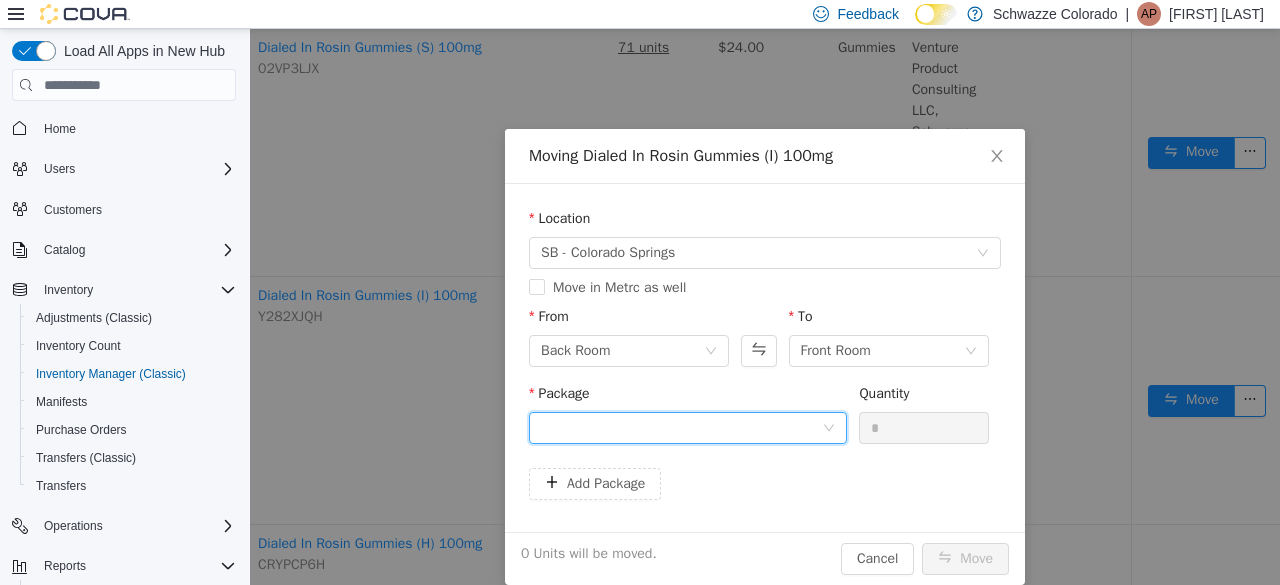 click at bounding box center [681, 428] 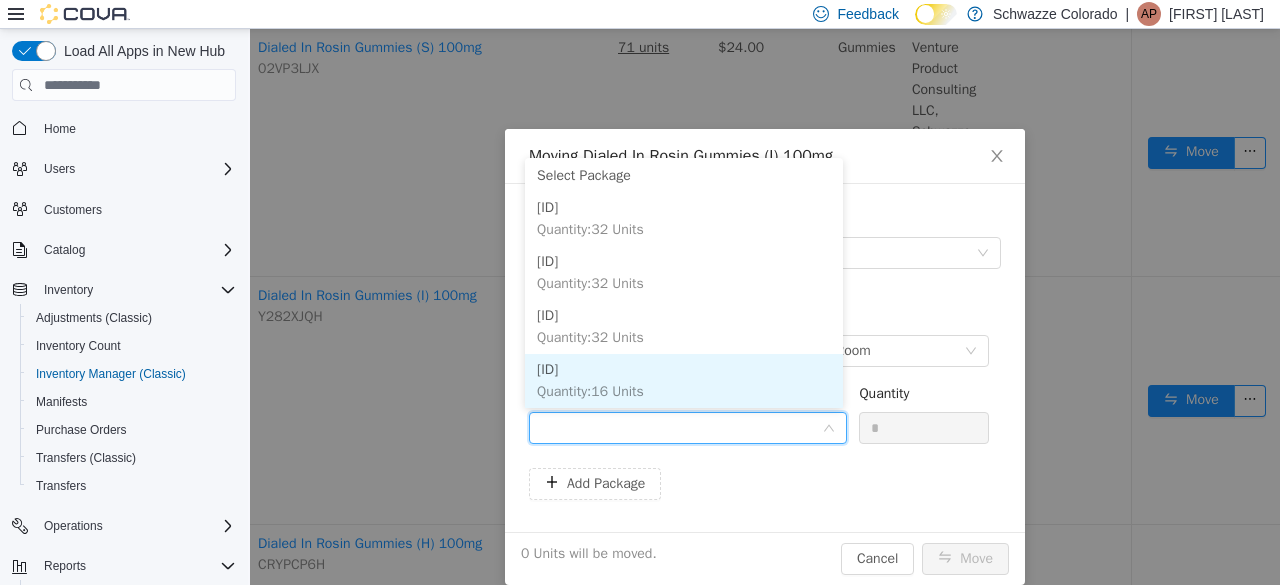 scroll, scrollTop: 6, scrollLeft: 0, axis: vertical 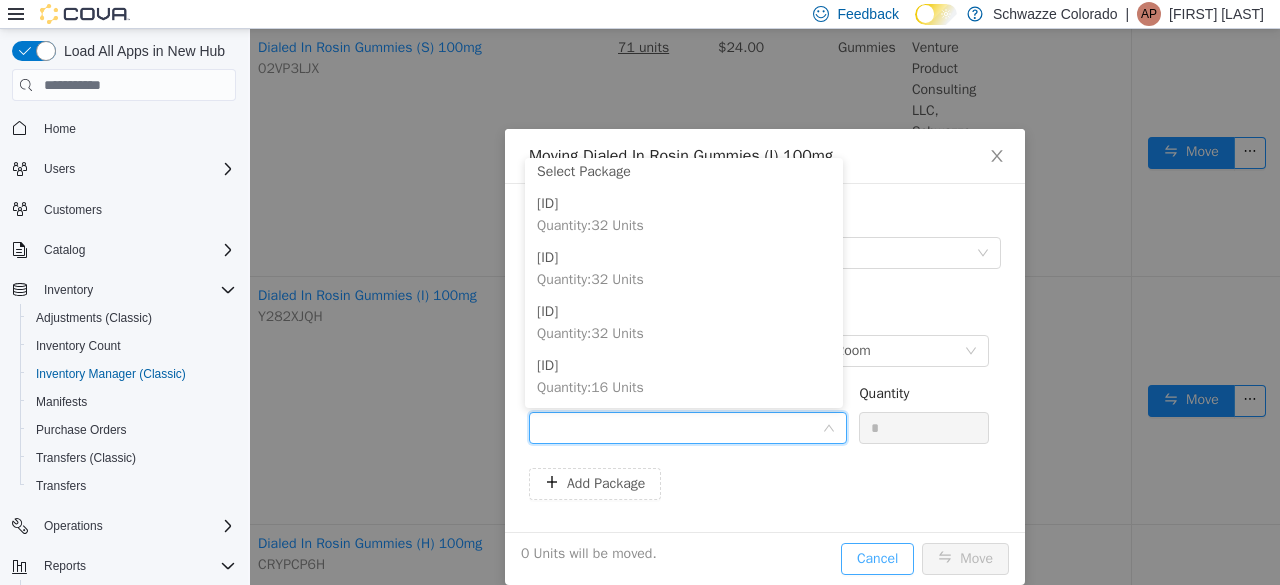 click on "Moving Dialed In Rosin Gummies (I) 100mg Location SB - [CITY] Move in Metrc as well From Back Room   To Front Room Package   Quantity *  Add Package 0 Units will be moved. Cancel Move" at bounding box center (765, 357) 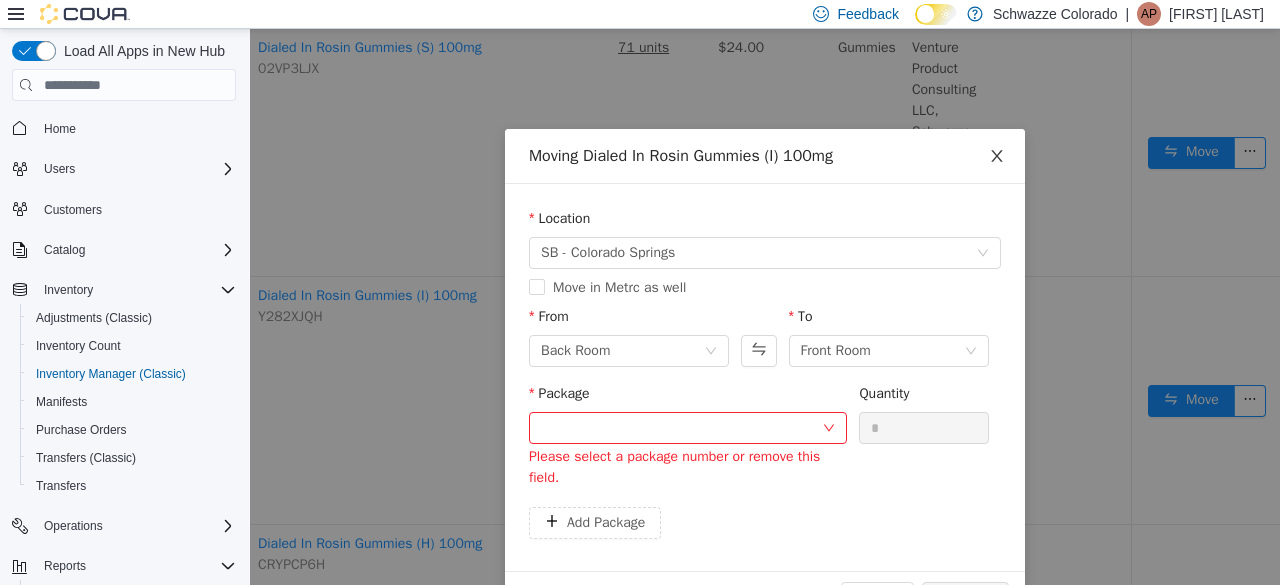click 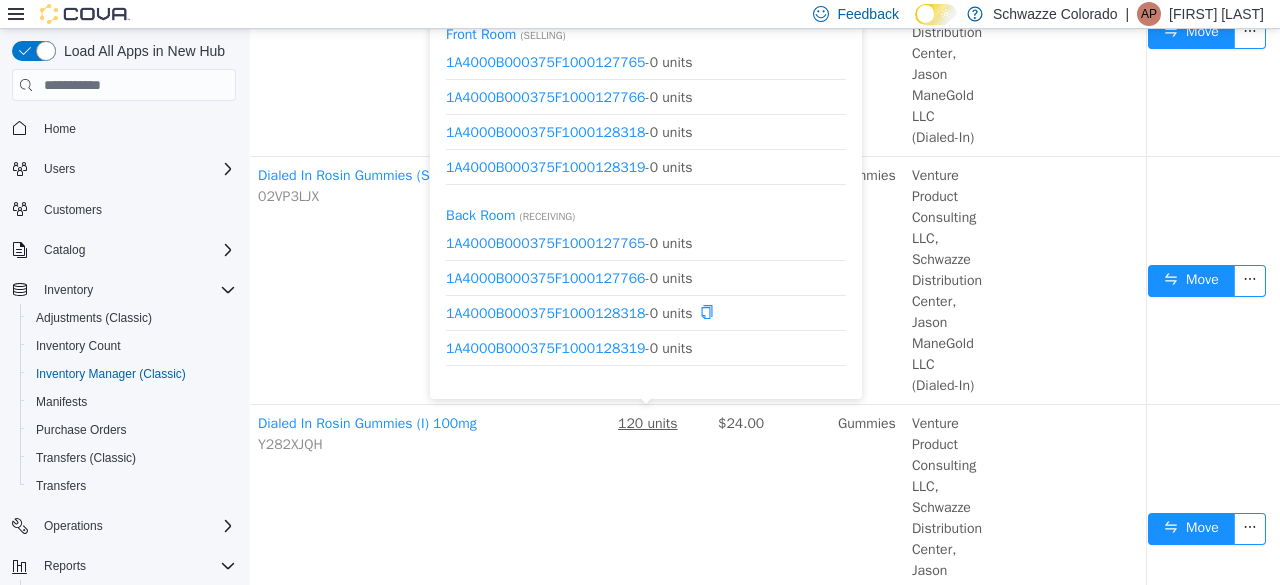 scroll, scrollTop: 1381, scrollLeft: 123, axis: both 